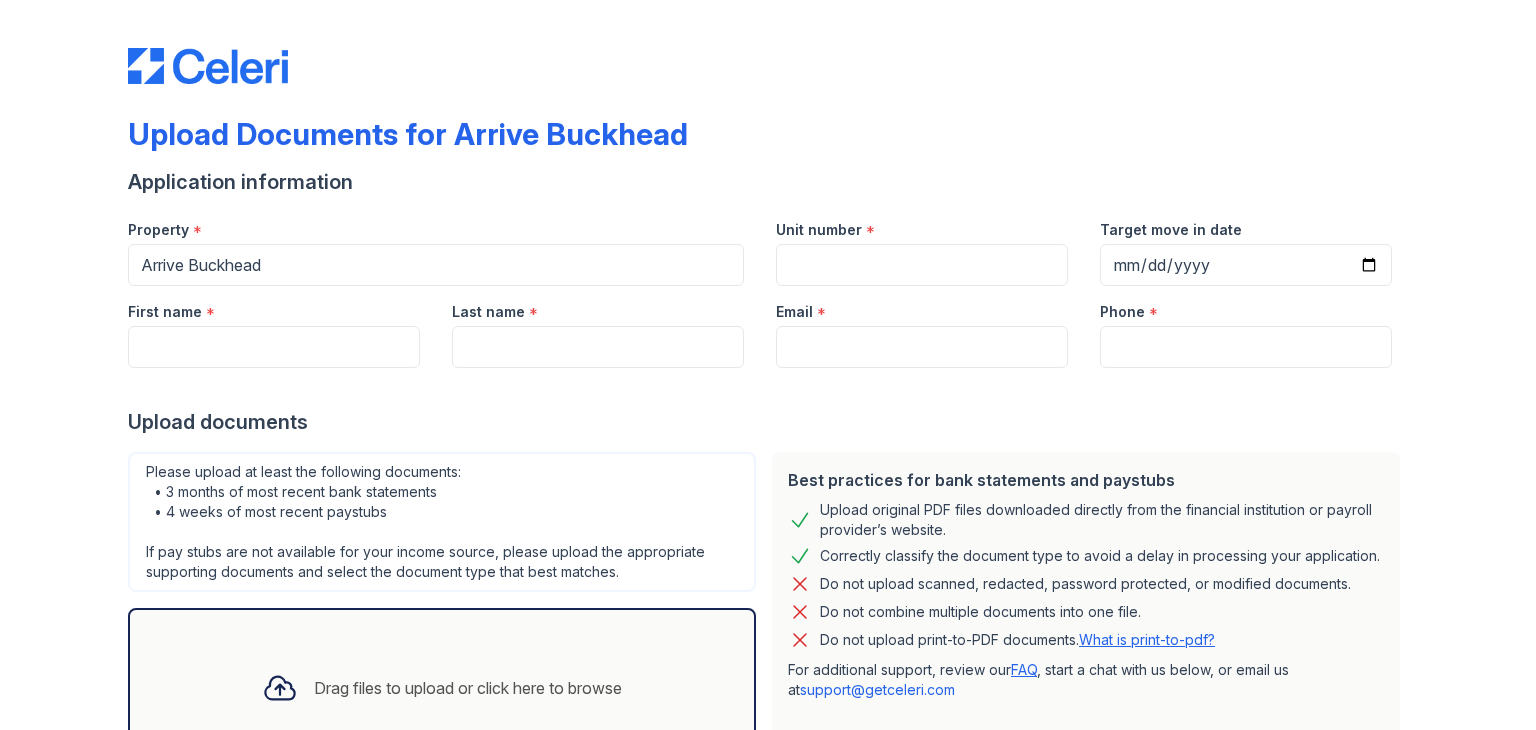 scroll, scrollTop: 0, scrollLeft: 0, axis: both 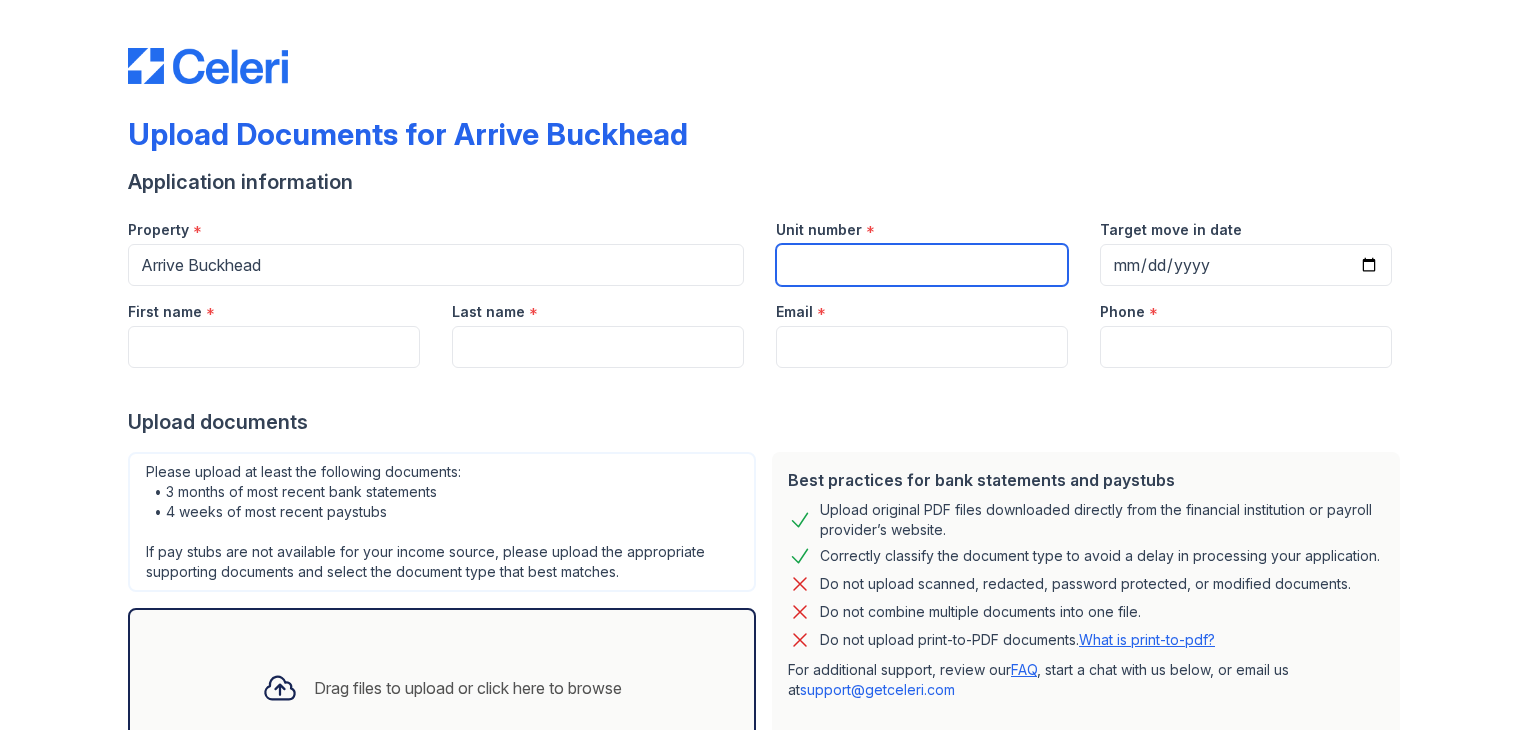 click on "Unit number" at bounding box center (922, 265) 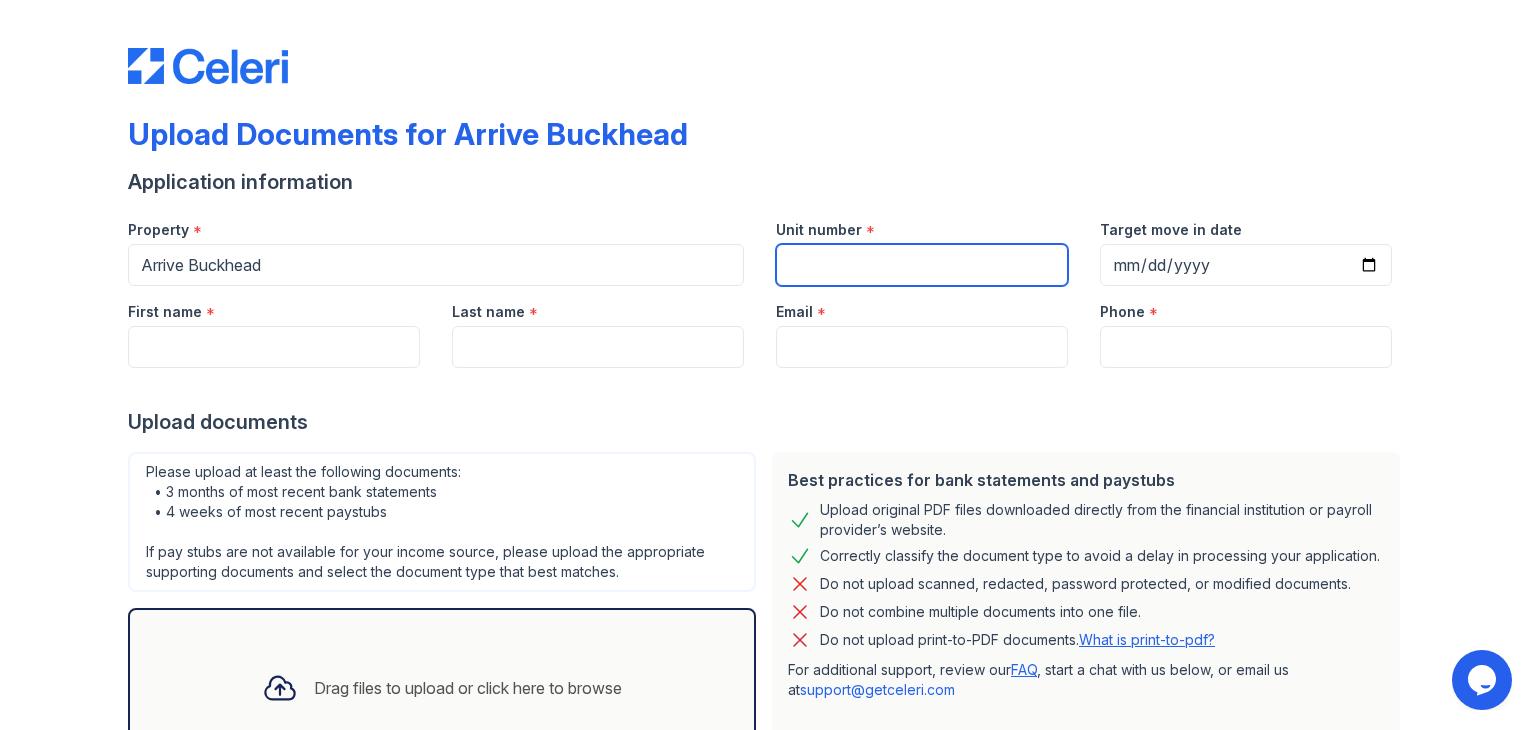 scroll, scrollTop: 0, scrollLeft: 0, axis: both 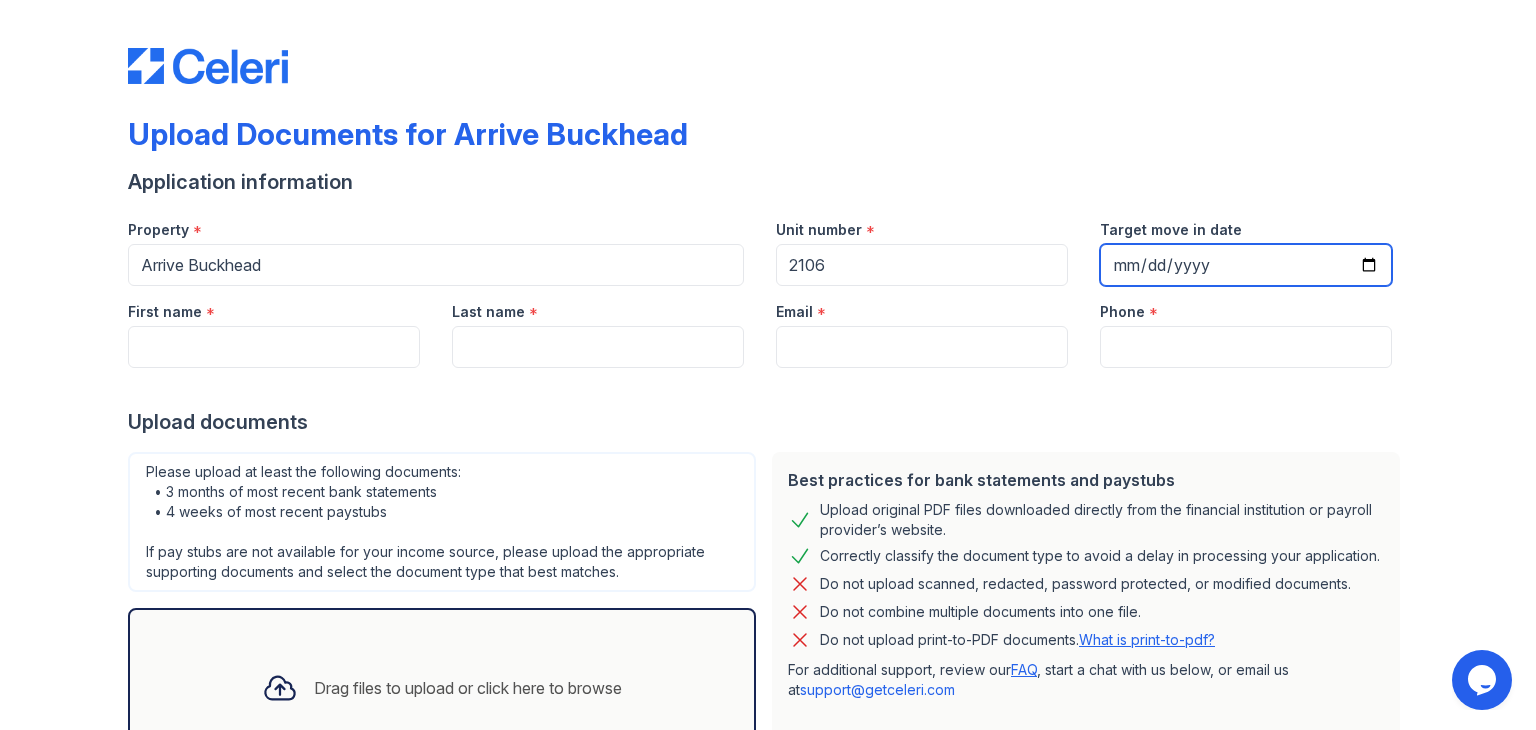 click on "Target move in date" at bounding box center (1246, 265) 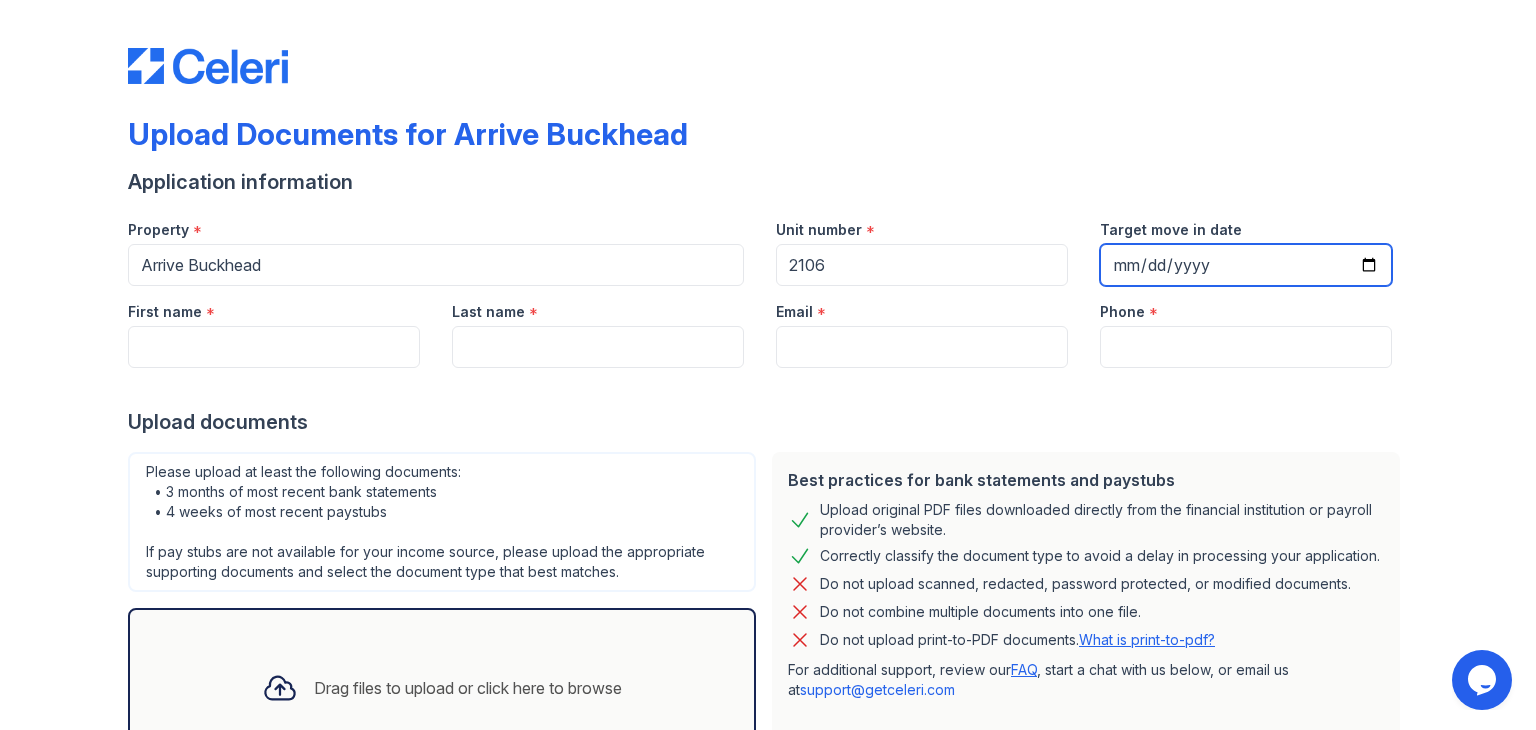 type on "[DATE]" 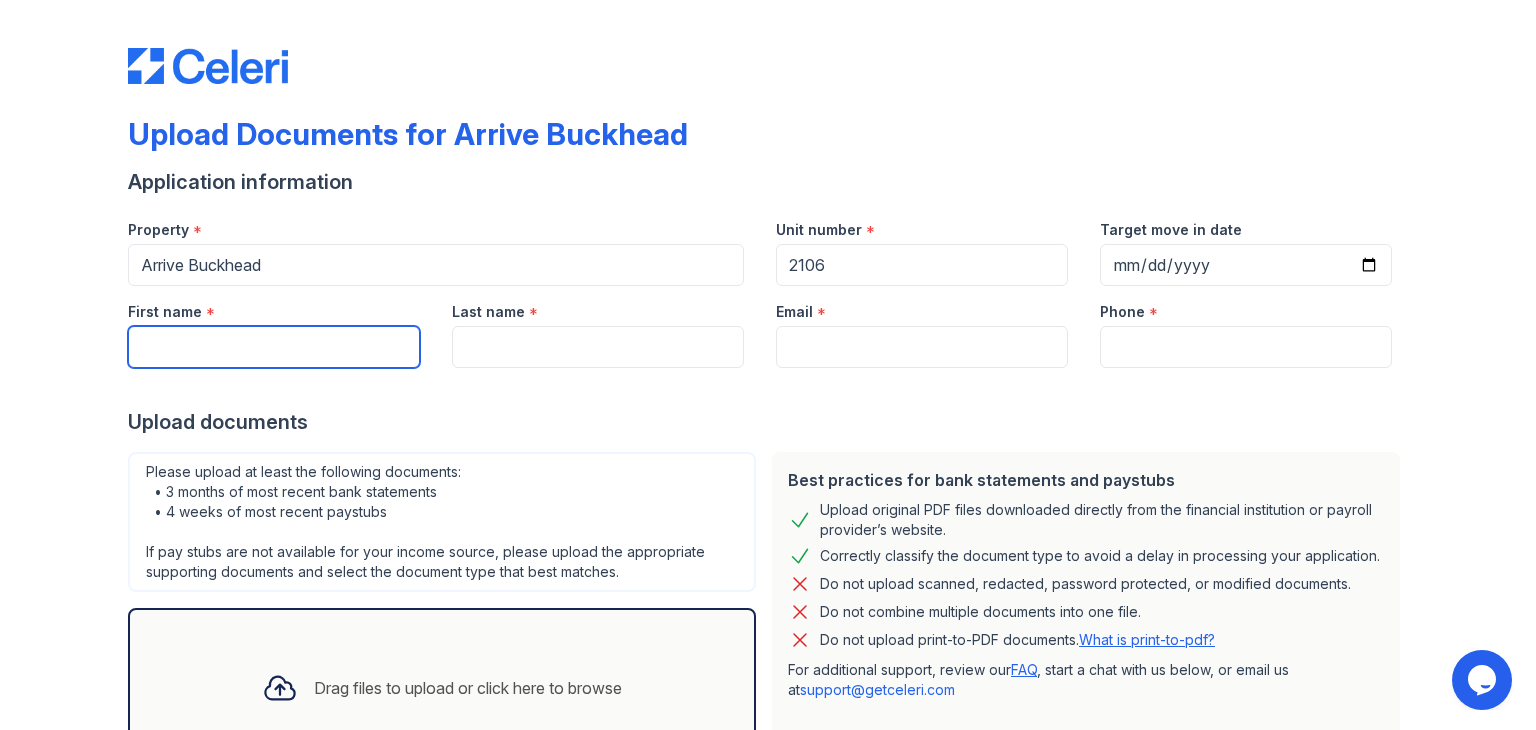 click on "First name" at bounding box center [274, 347] 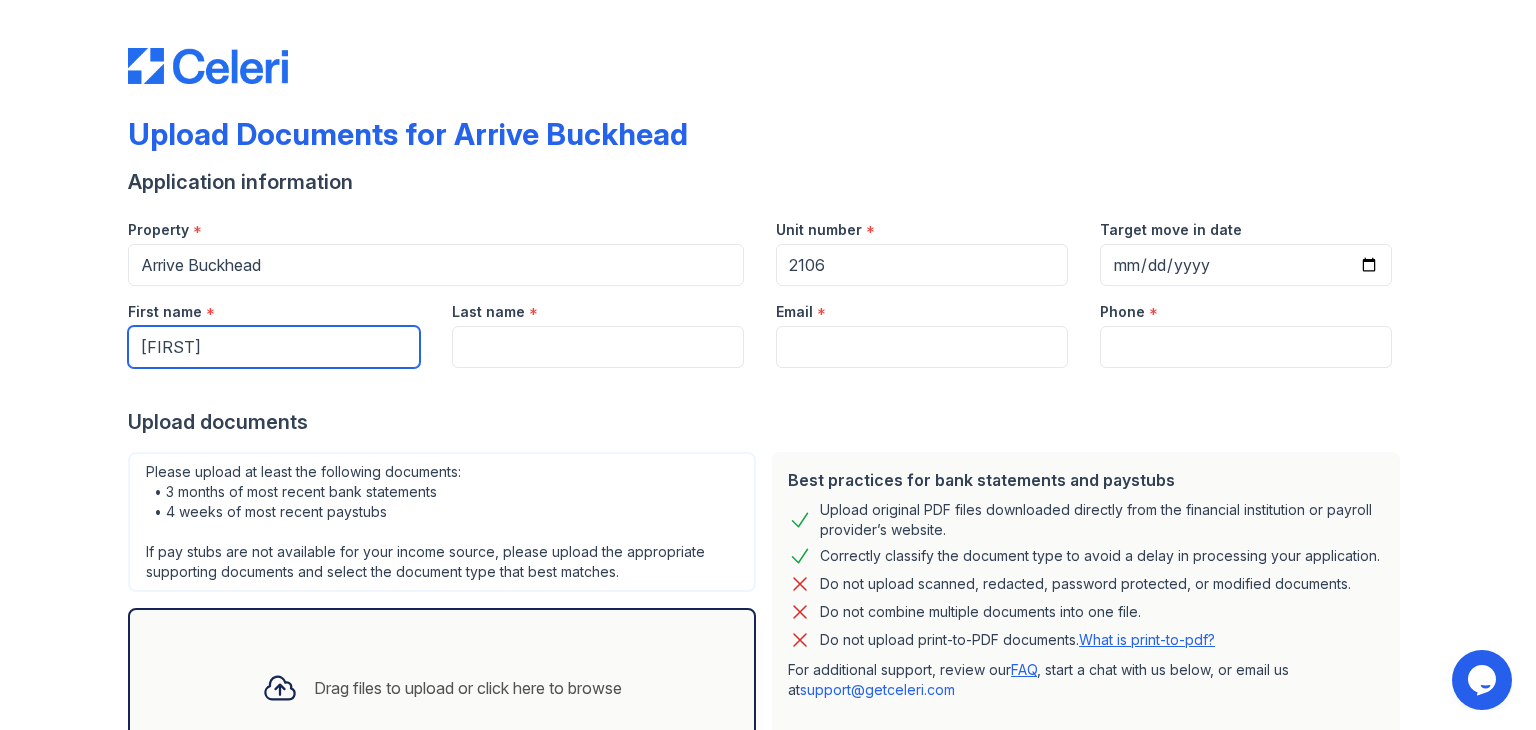 type on "[LAST]" 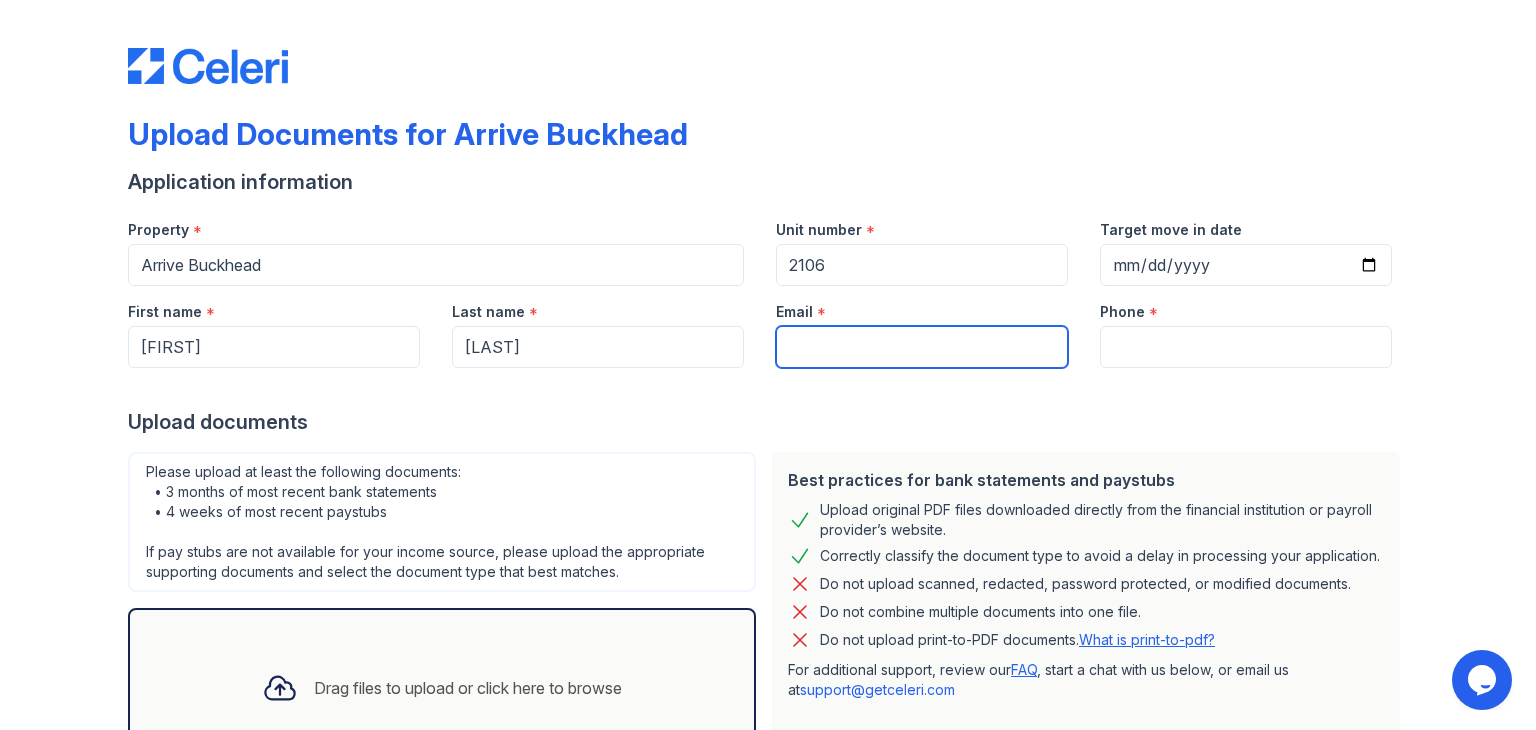 type on "[EMAIL]" 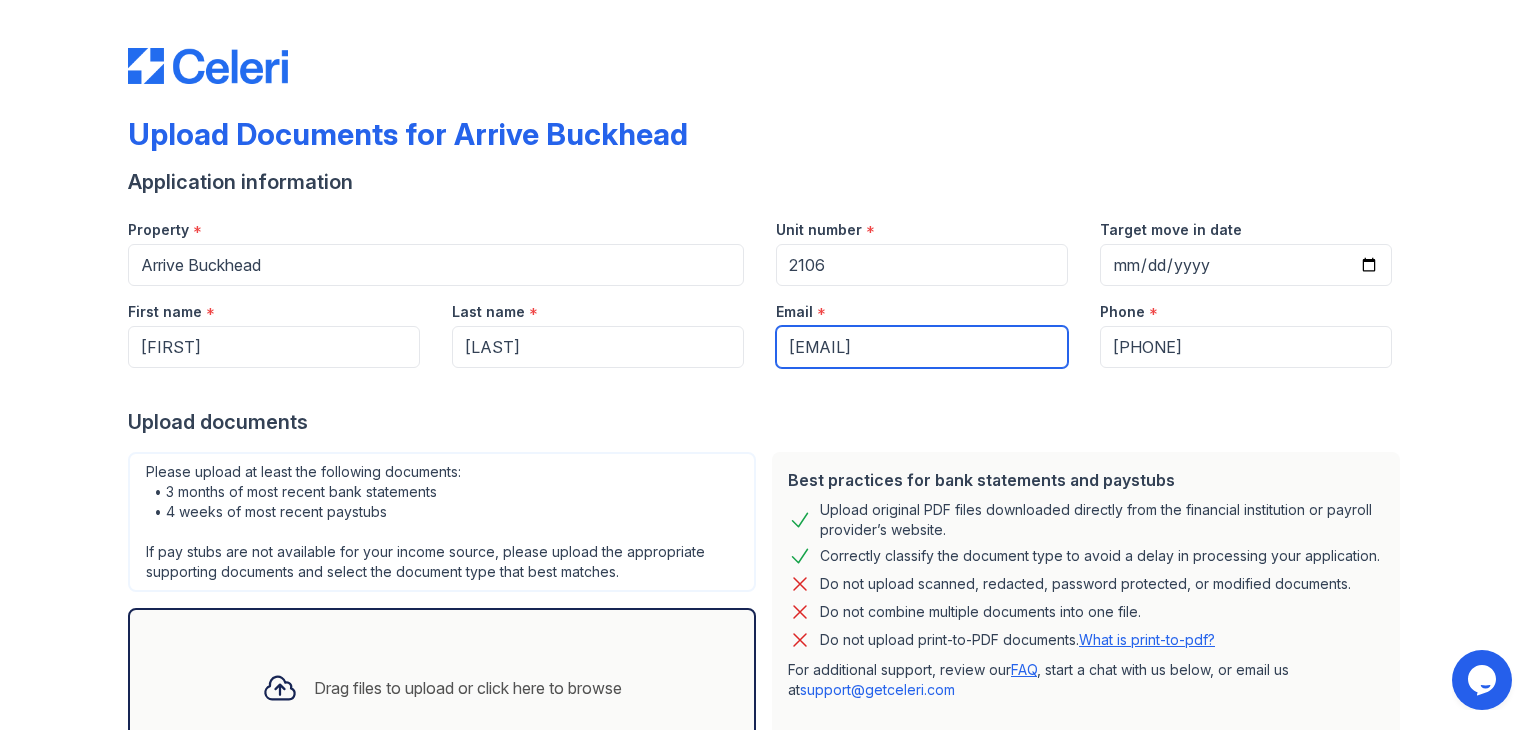 drag, startPoint x: 1004, startPoint y: 341, endPoint x: 751, endPoint y: 365, distance: 254.13579 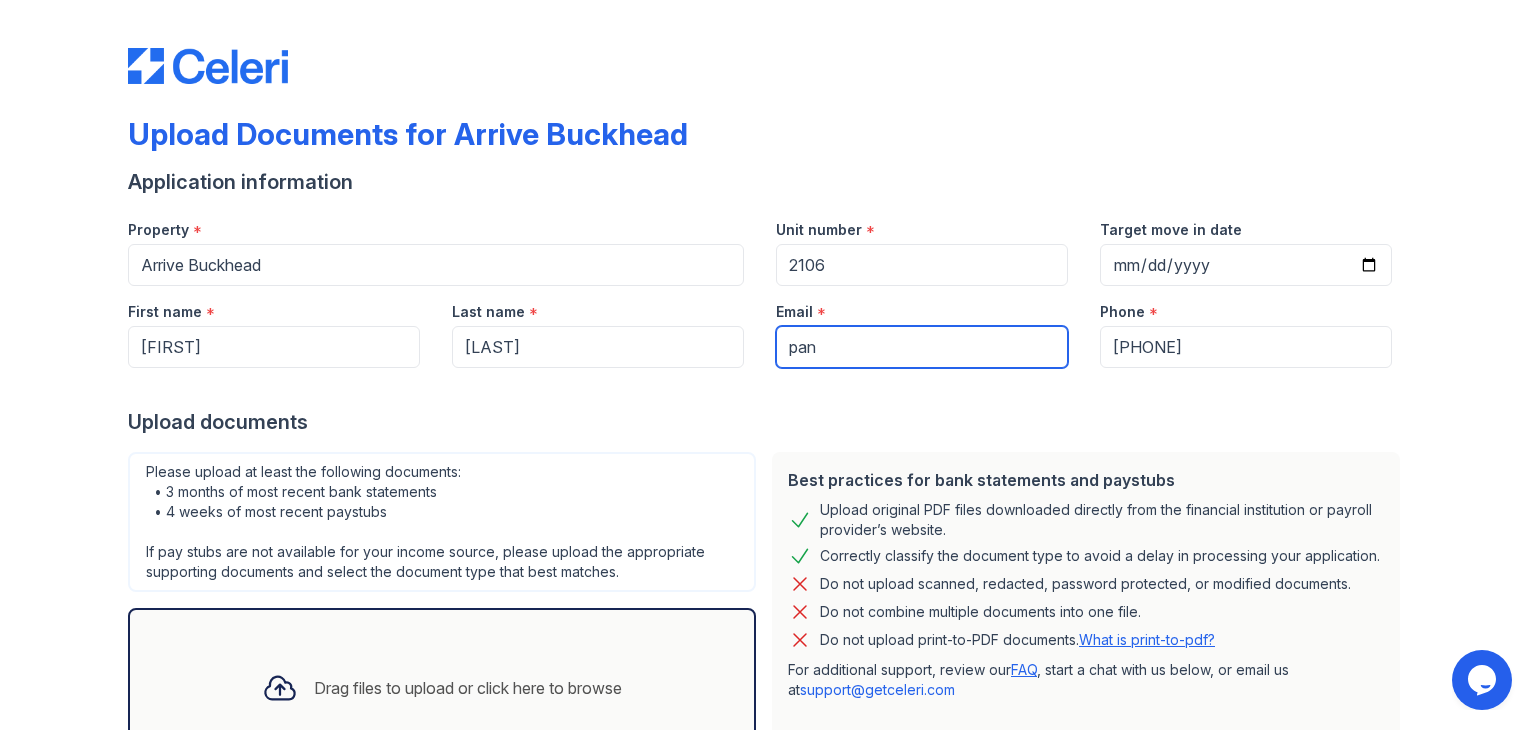 type on "[EMAIL]" 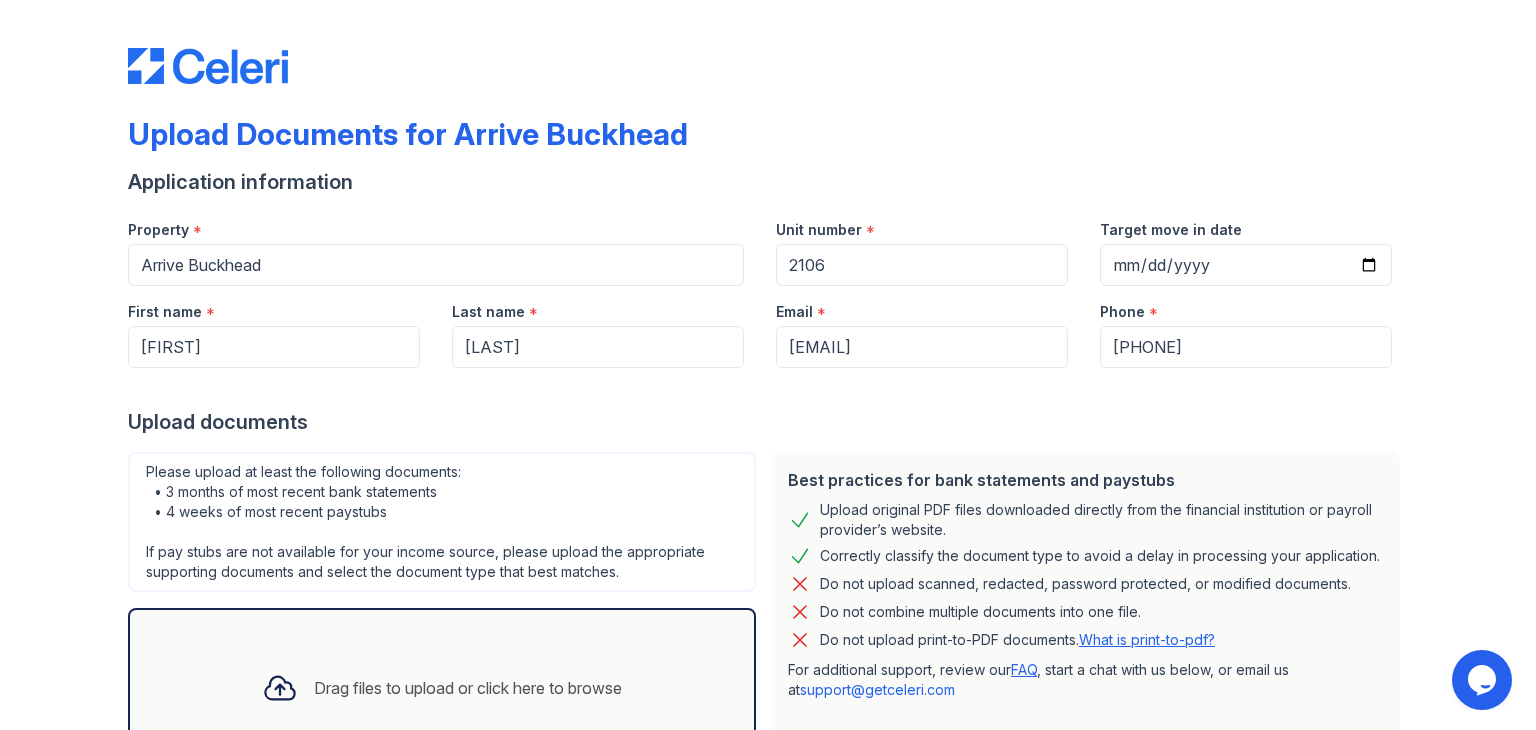 click at bounding box center (768, 388) 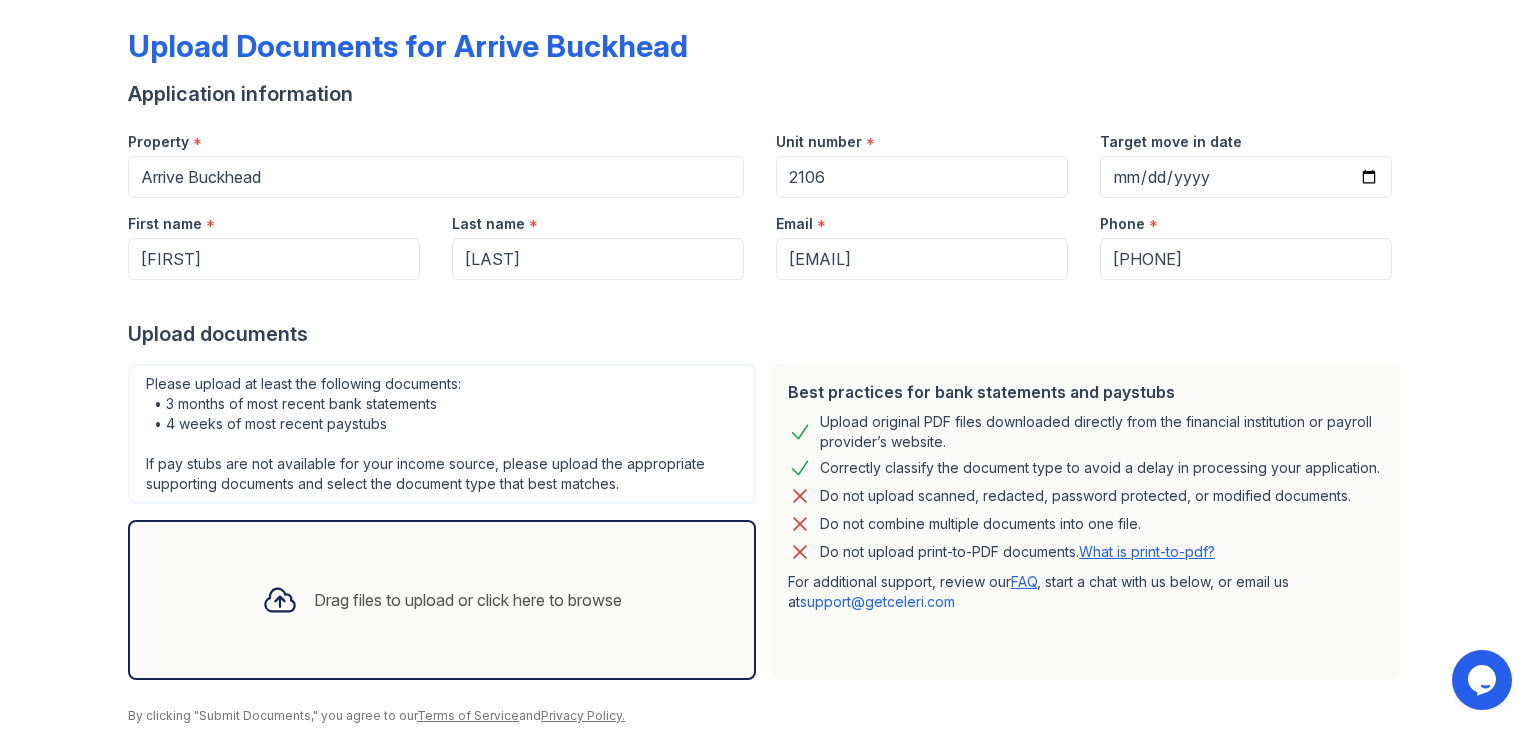 scroll, scrollTop: 160, scrollLeft: 0, axis: vertical 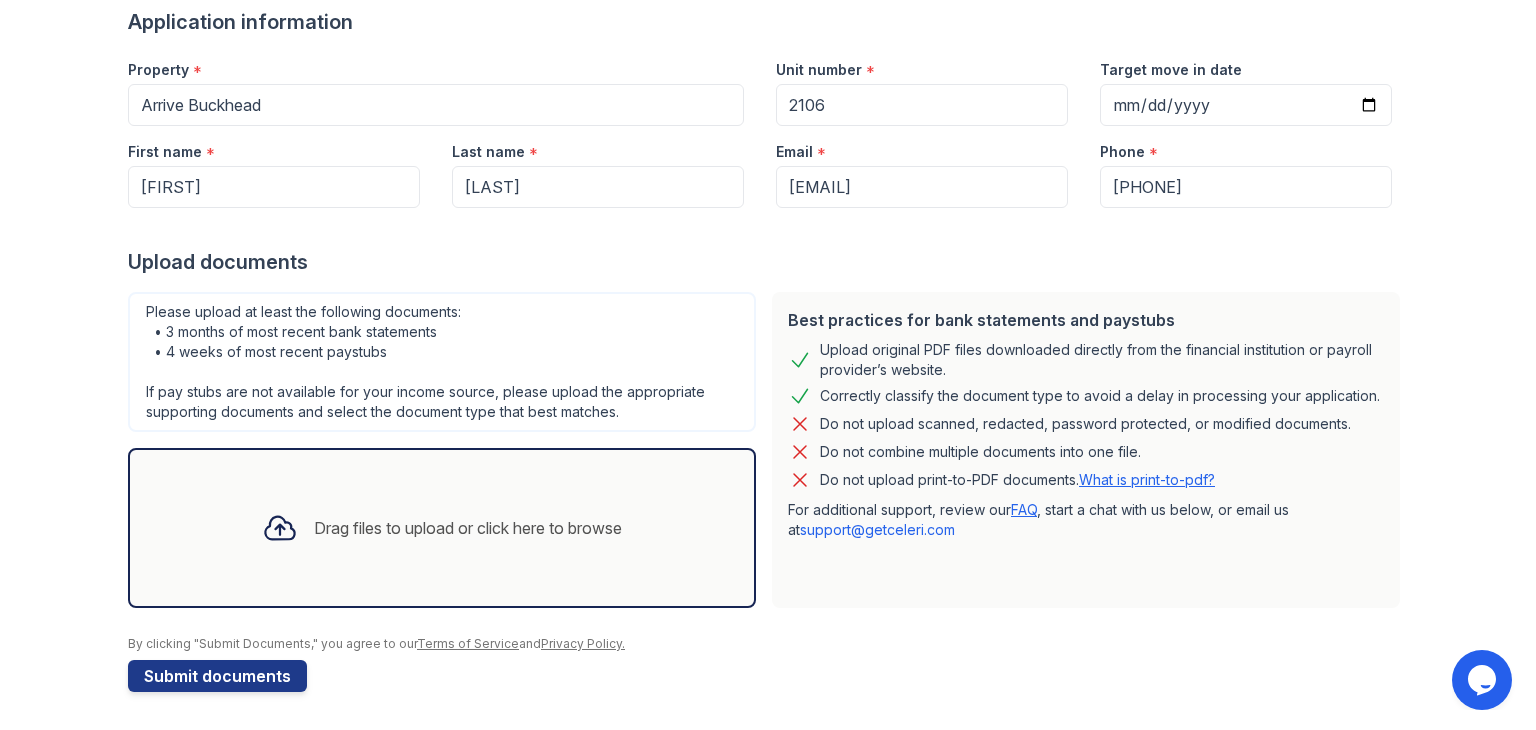 click at bounding box center [280, 528] 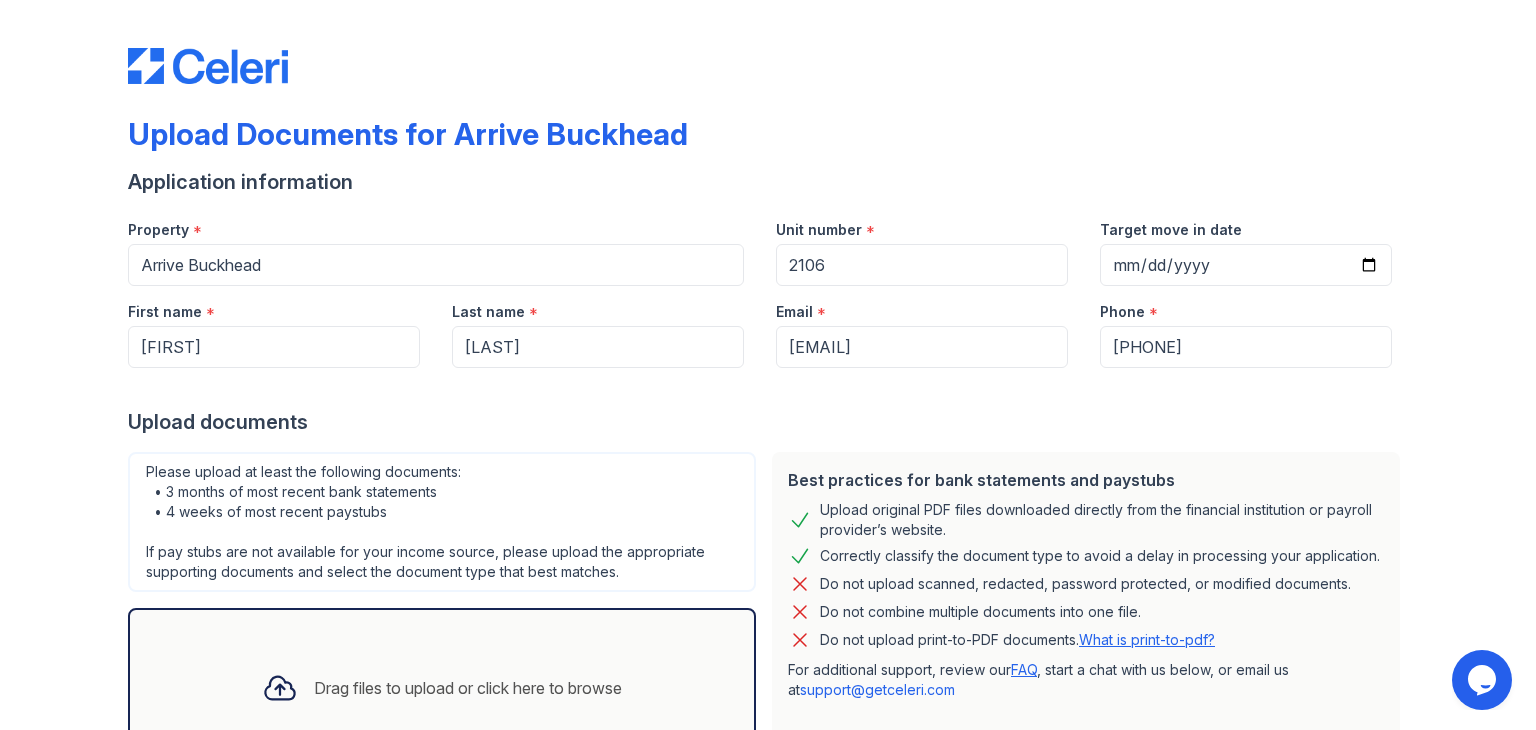 scroll, scrollTop: 160, scrollLeft: 0, axis: vertical 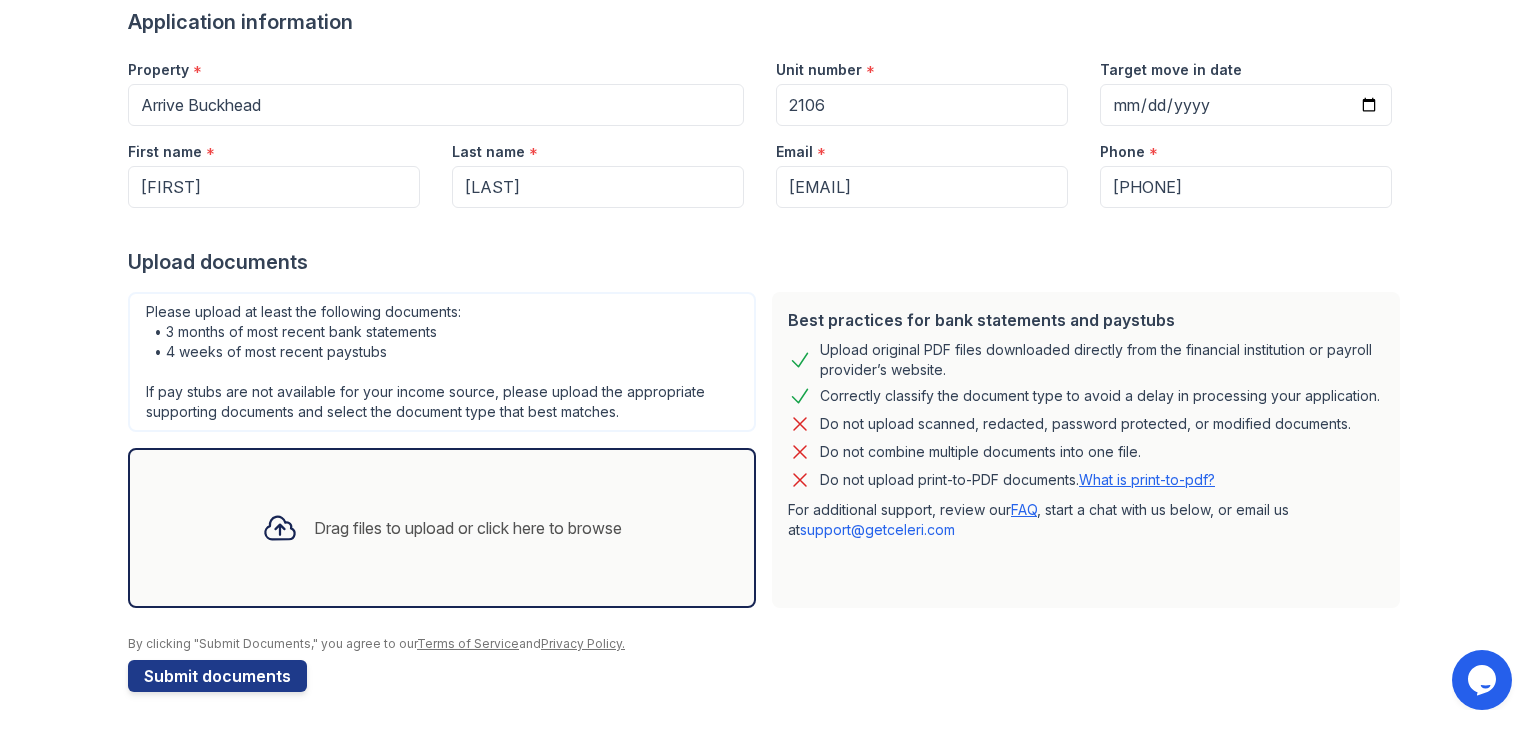 click at bounding box center (280, 528) 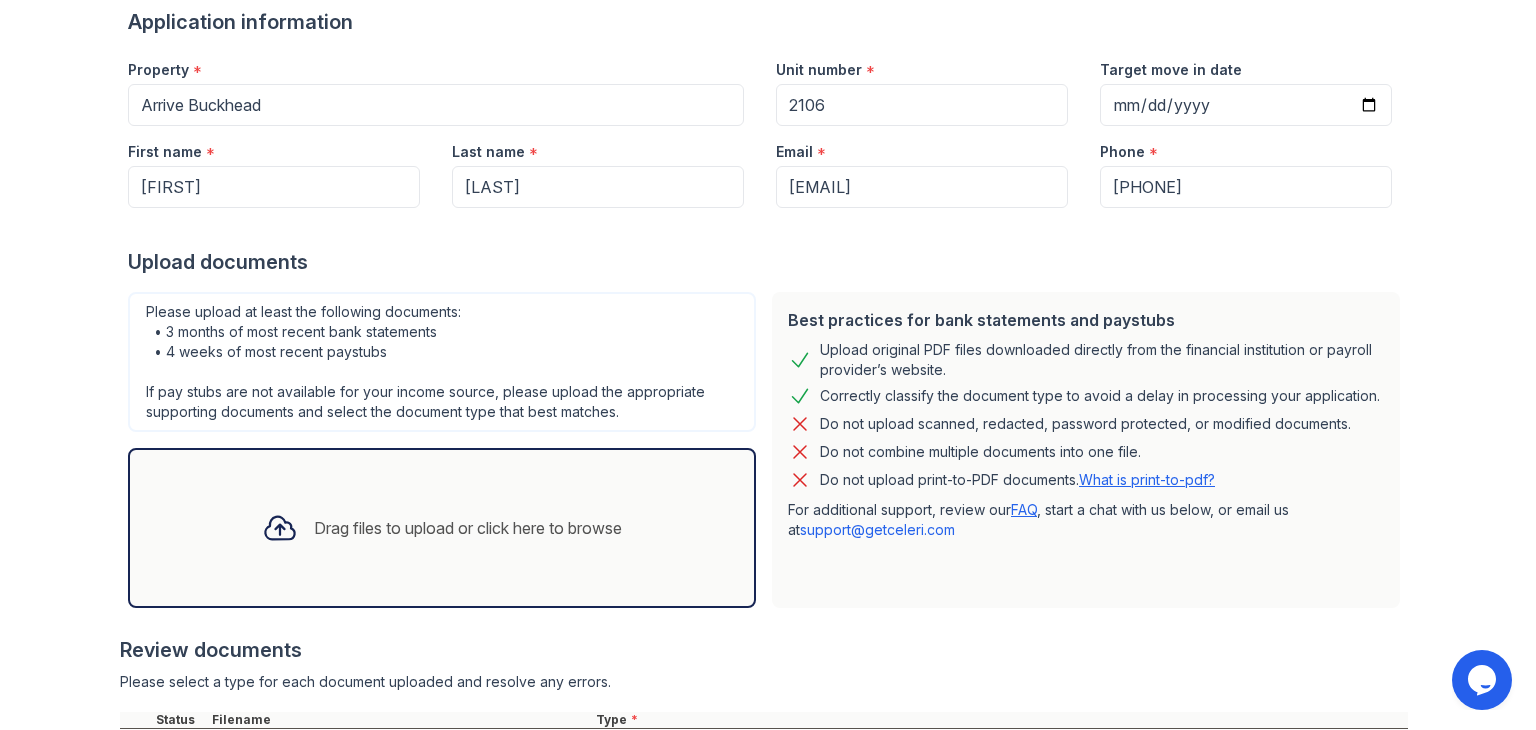 scroll, scrollTop: 342, scrollLeft: 0, axis: vertical 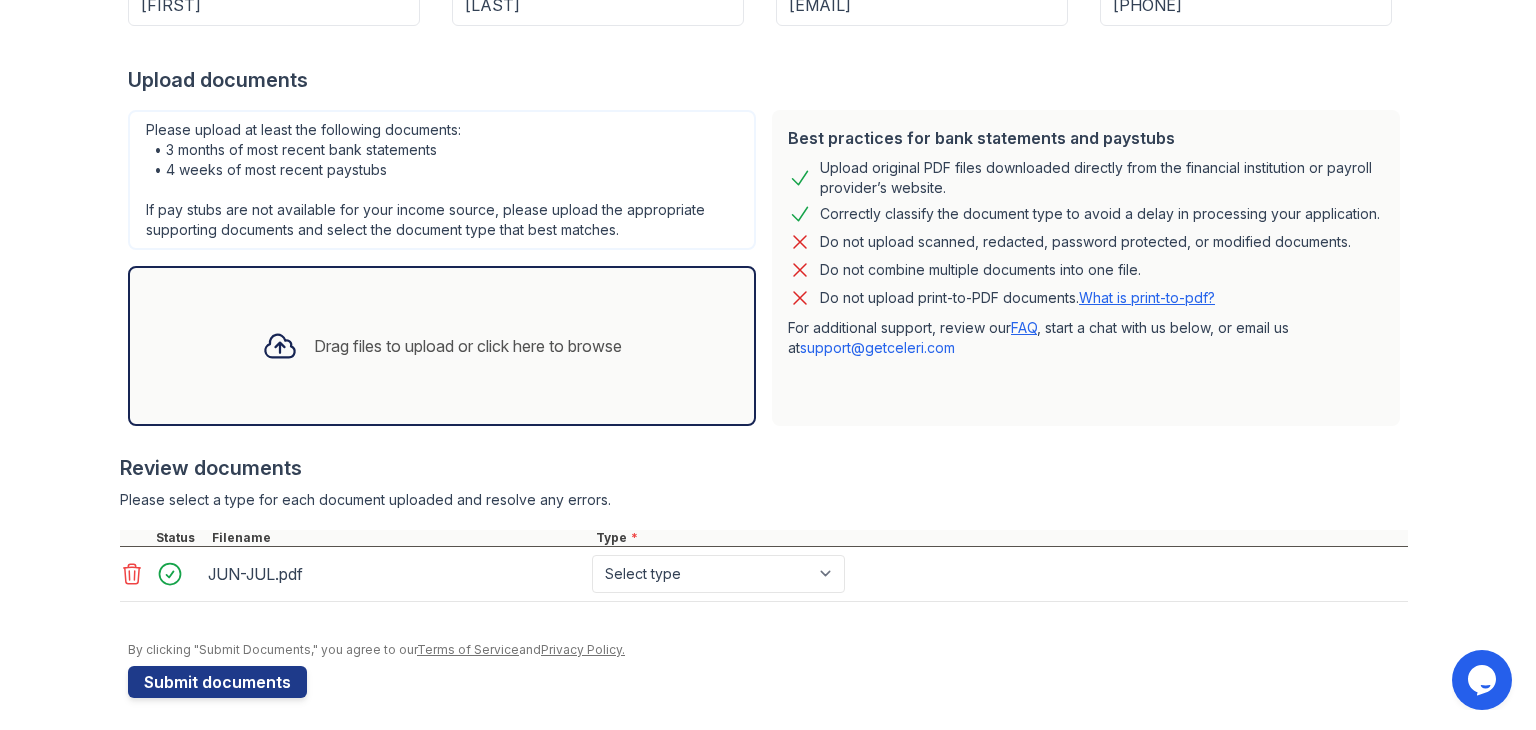 click at bounding box center (280, 346) 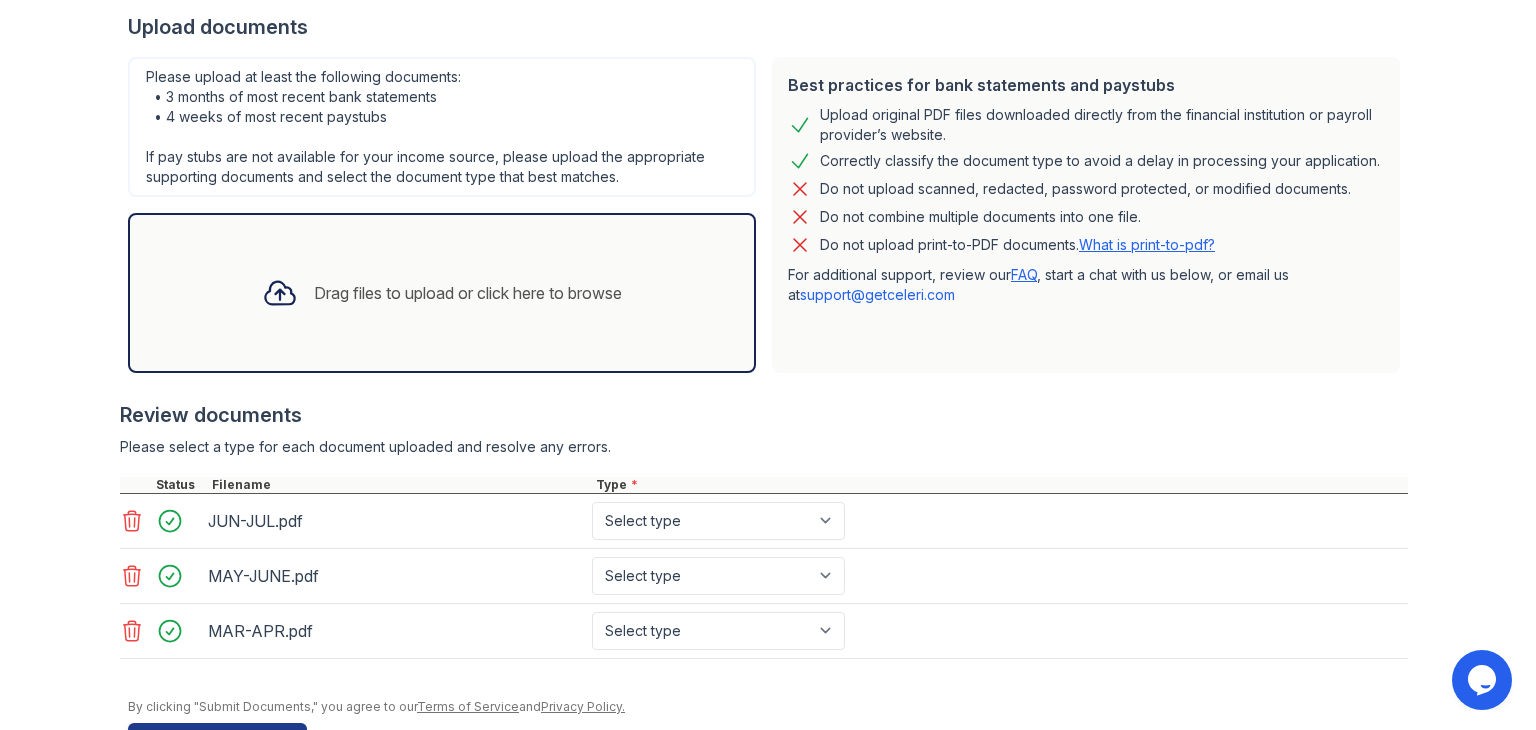 scroll, scrollTop: 456, scrollLeft: 0, axis: vertical 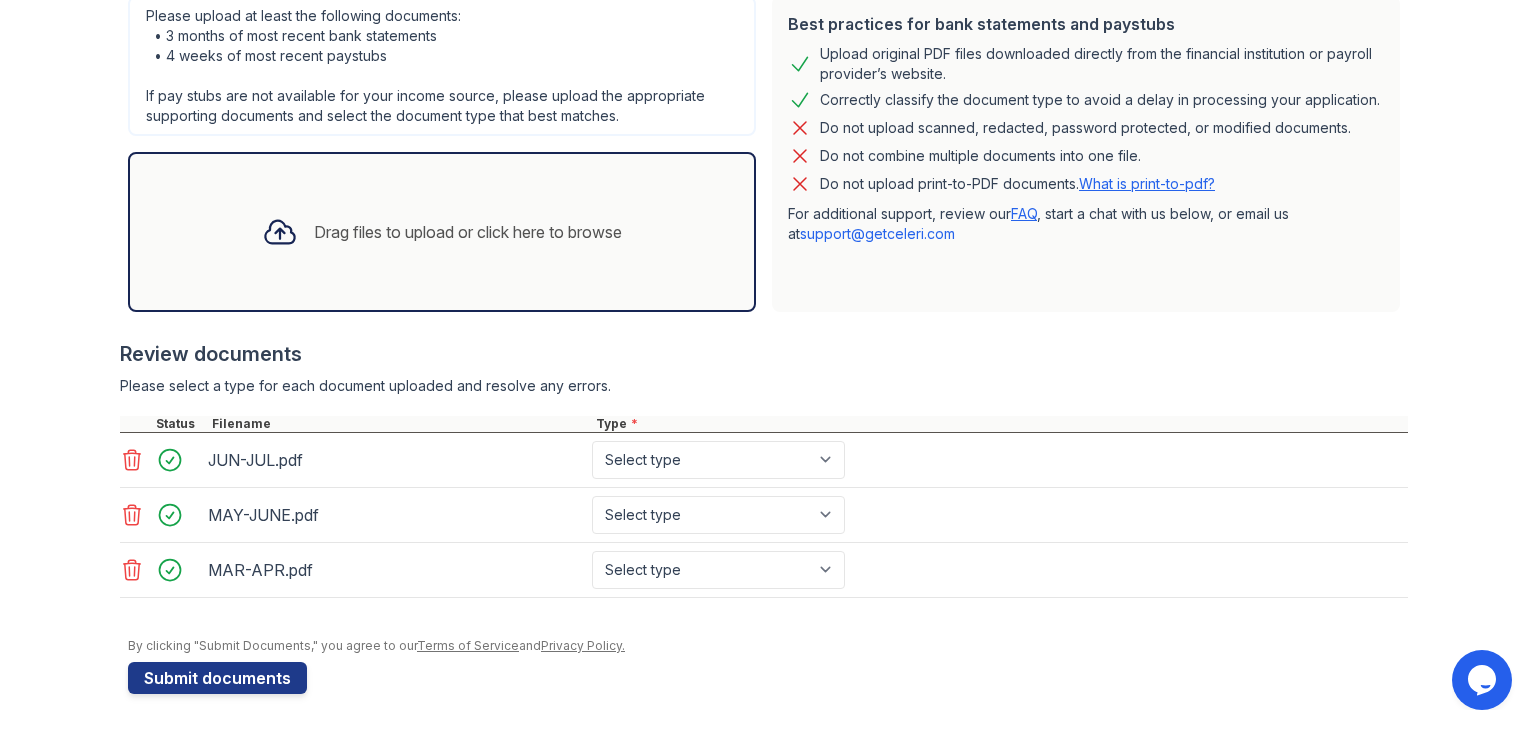 click on "Drag files to upload or click here to browse" at bounding box center [442, 232] 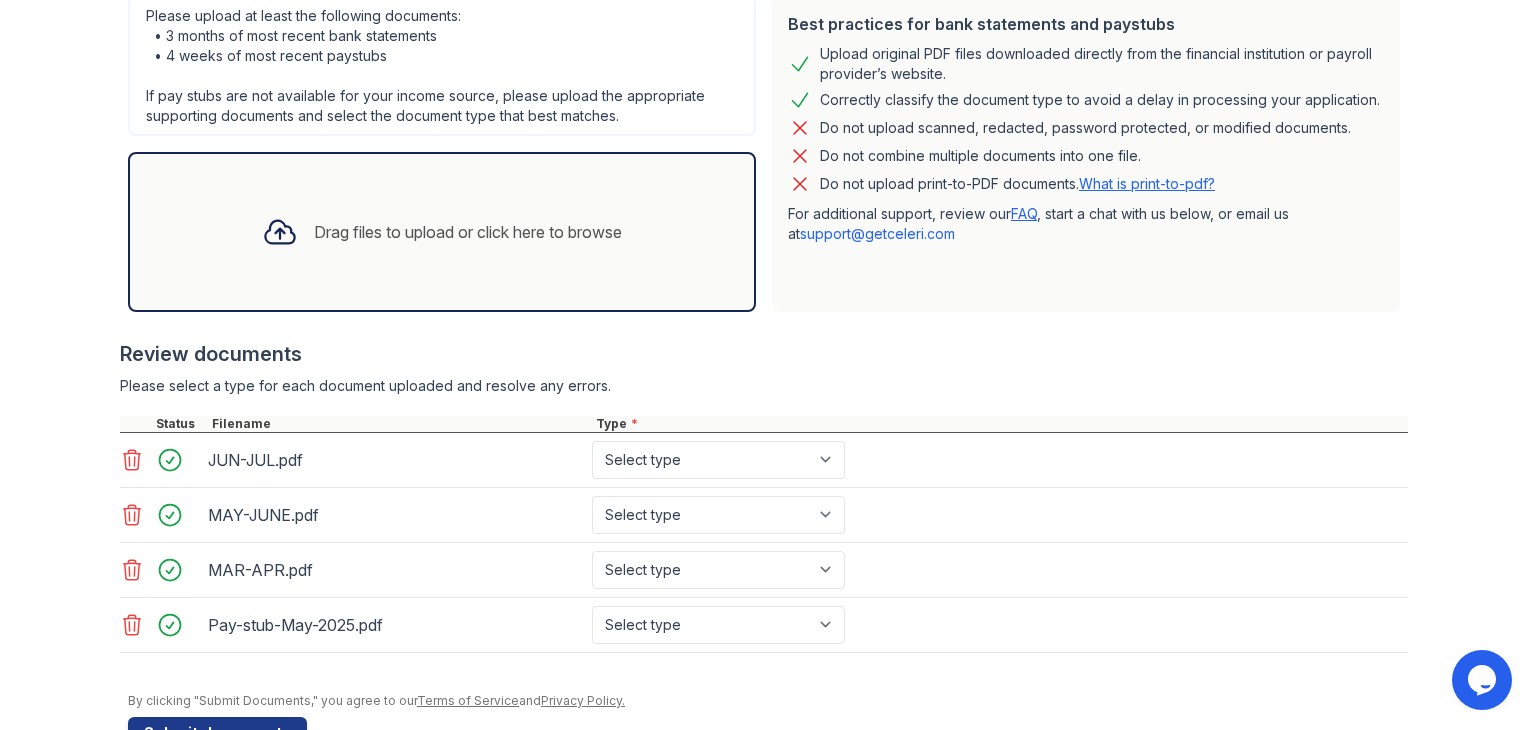 scroll, scrollTop: 511, scrollLeft: 0, axis: vertical 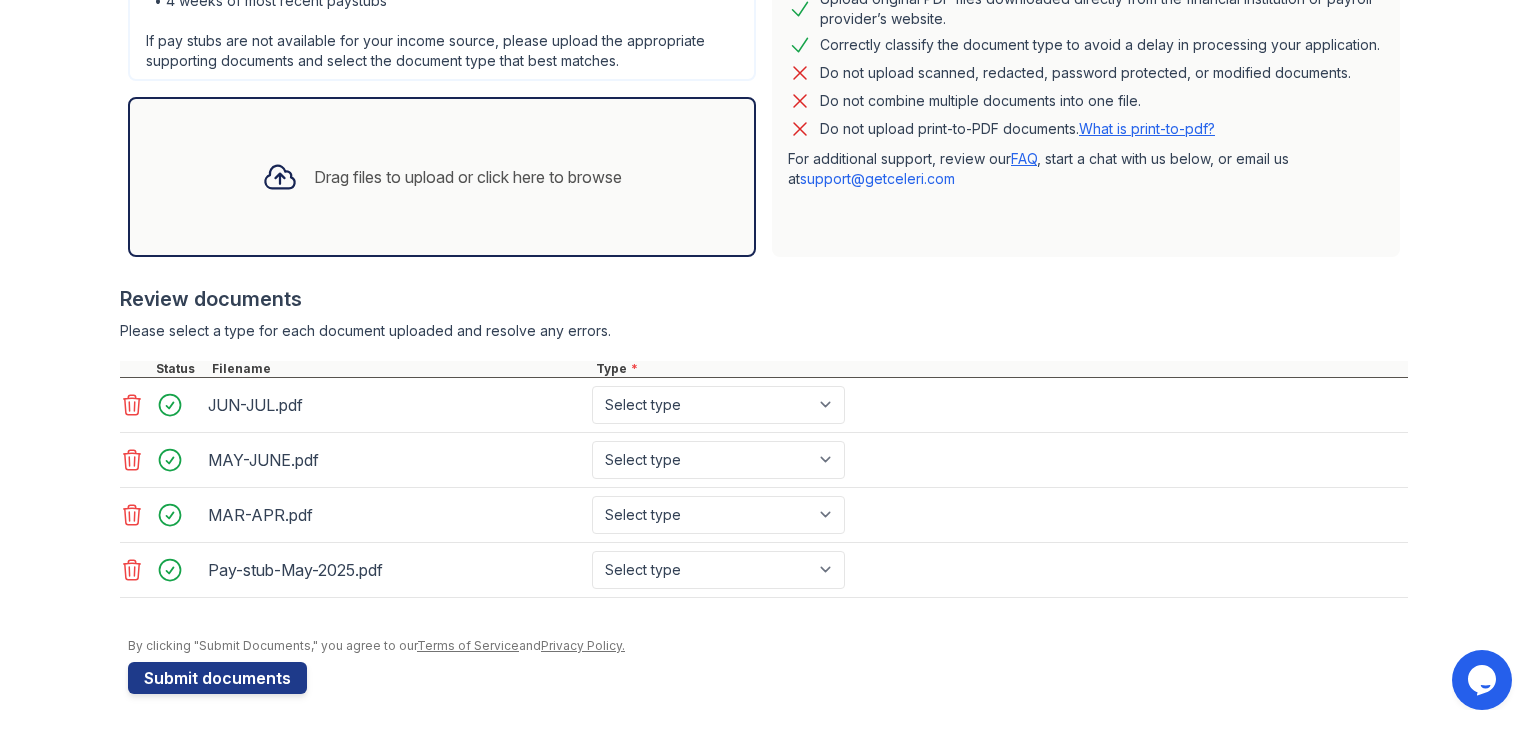 click on "Drag files to upload or click here to browse" at bounding box center [468, 177] 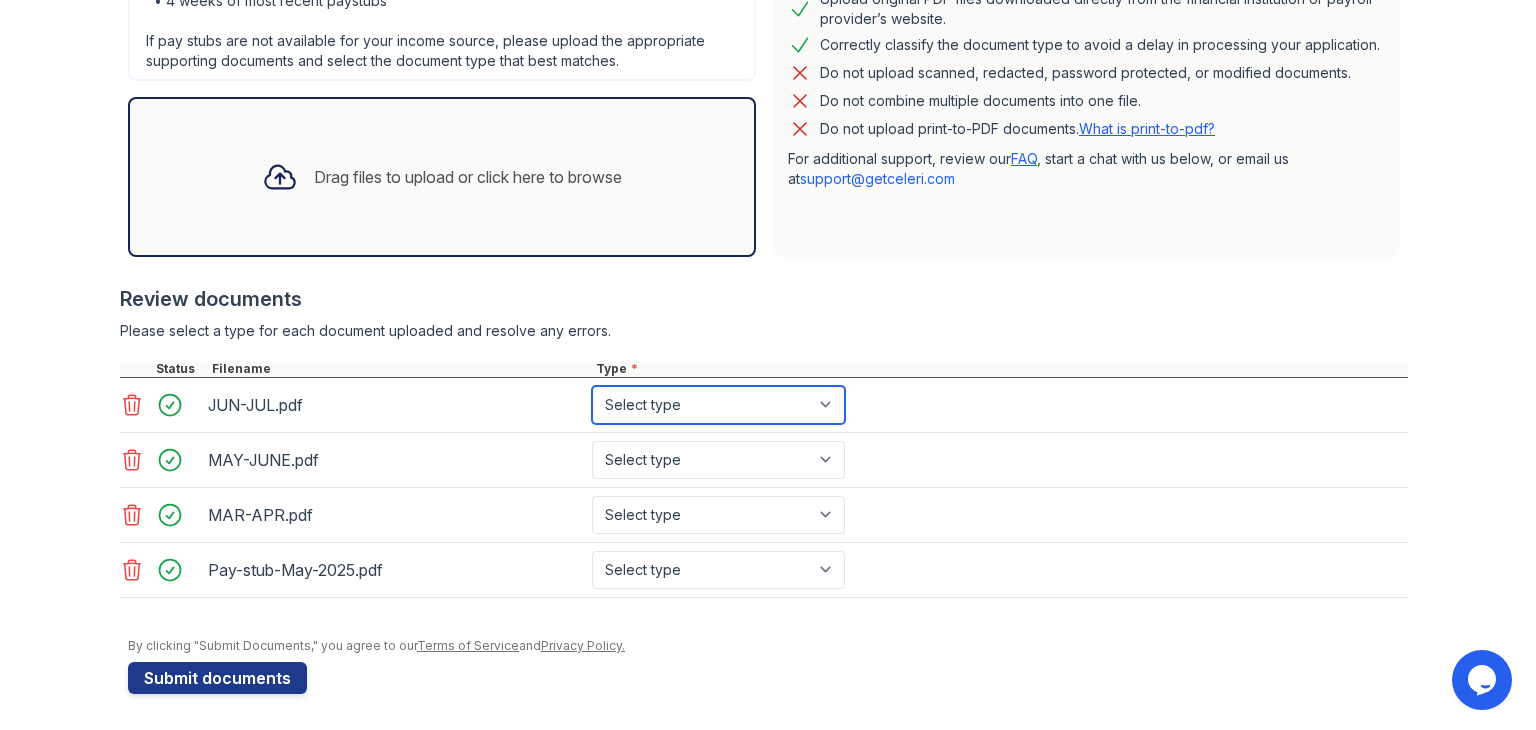click on "Select type
Paystub
Bank Statement
Offer Letter
Tax Documents
Benefit Award Letter
Investment Account Statement
Other" at bounding box center [718, 405] 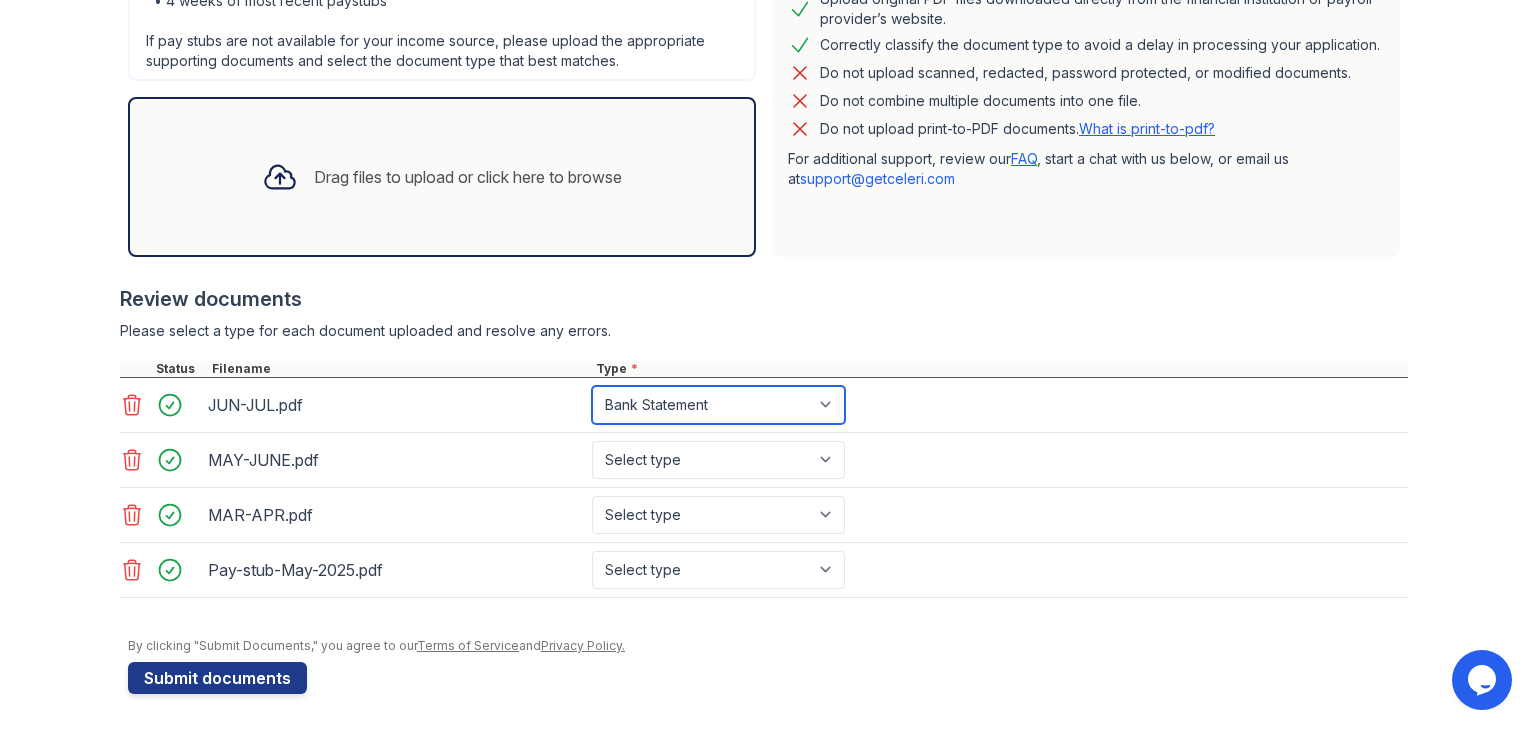 click on "Select type
Paystub
Bank Statement
Offer Letter
Tax Documents
Benefit Award Letter
Investment Account Statement
Other" at bounding box center (718, 405) 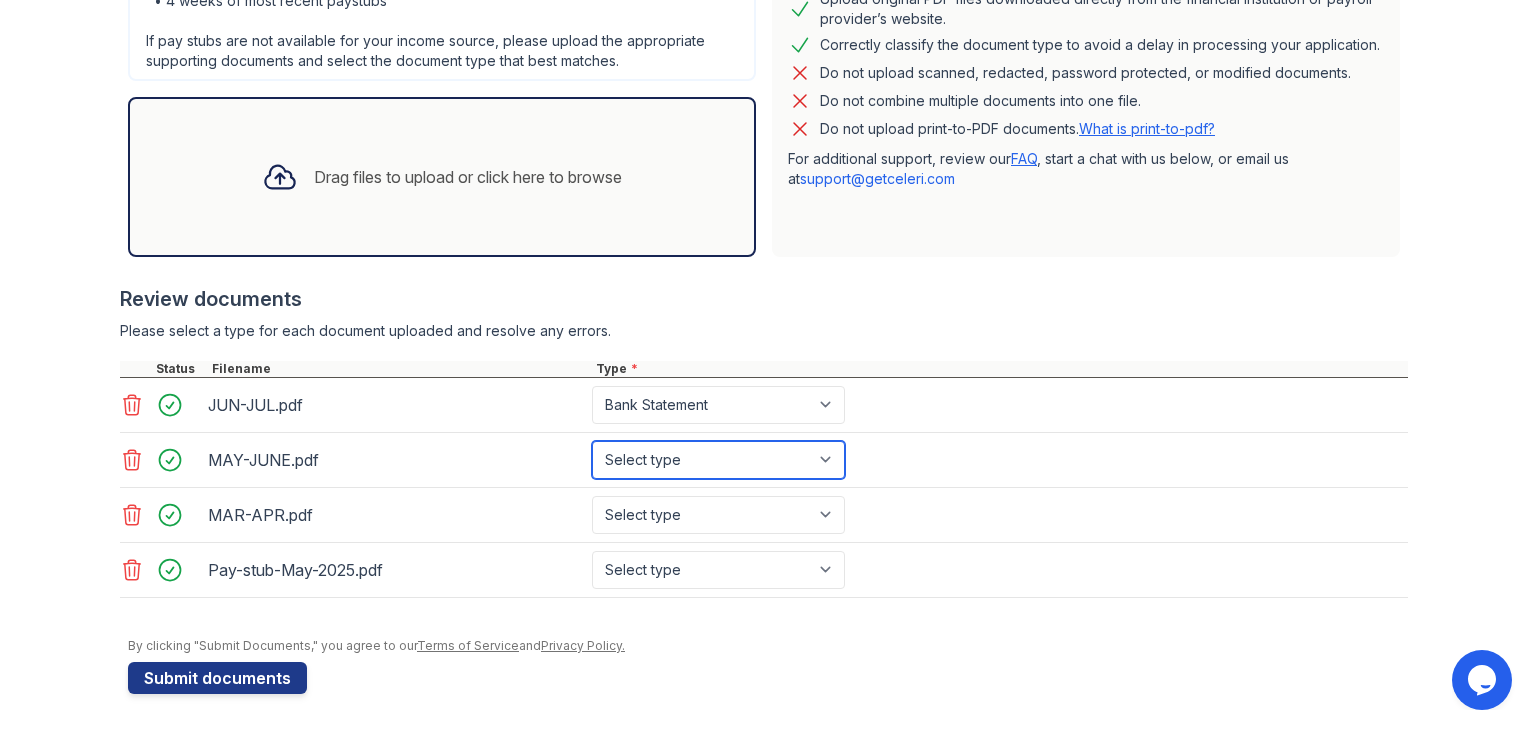 click on "Select type
Paystub
Bank Statement
Offer Letter
Tax Documents
Benefit Award Letter
Investment Account Statement
Other" at bounding box center (718, 460) 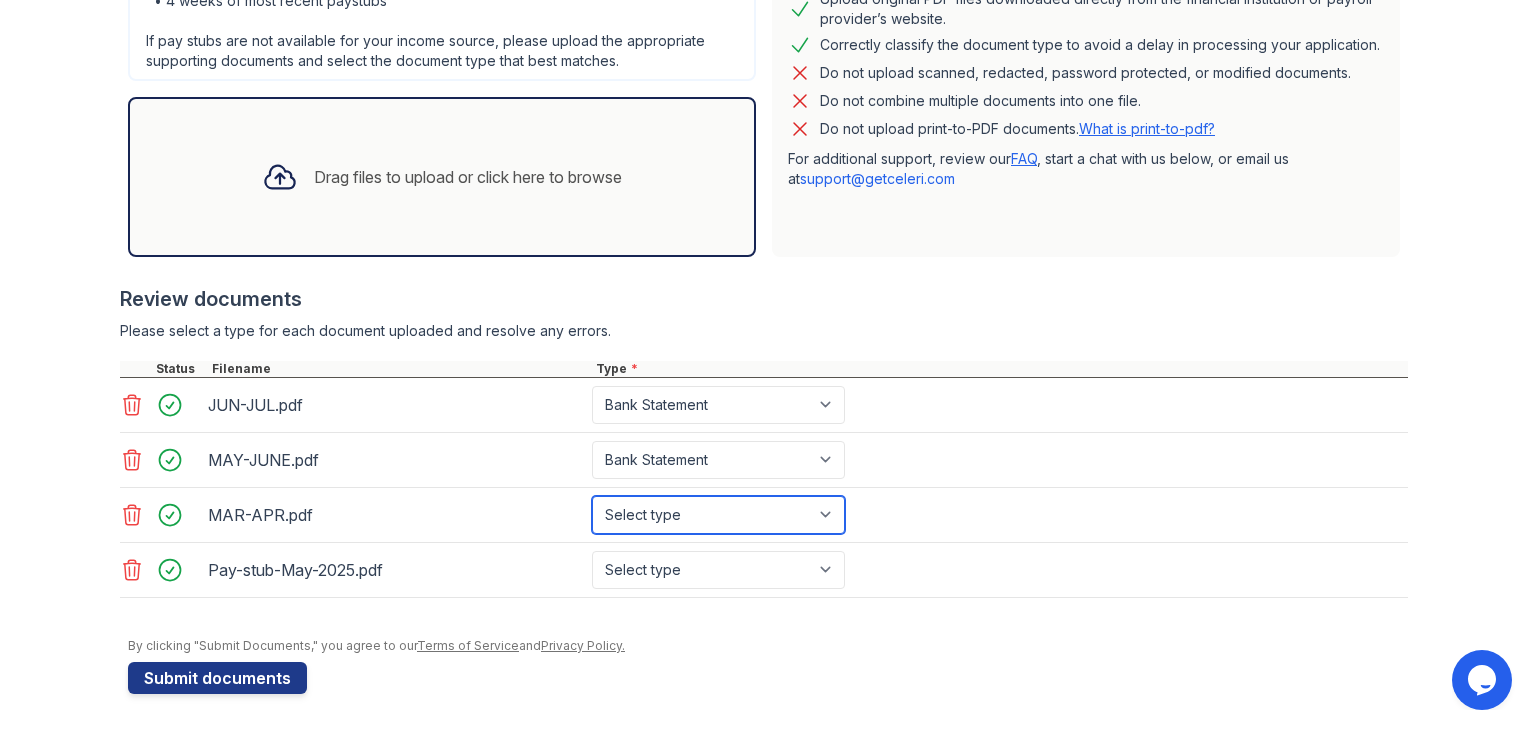 drag, startPoint x: 639, startPoint y: 512, endPoint x: 639, endPoint y: 524, distance: 12 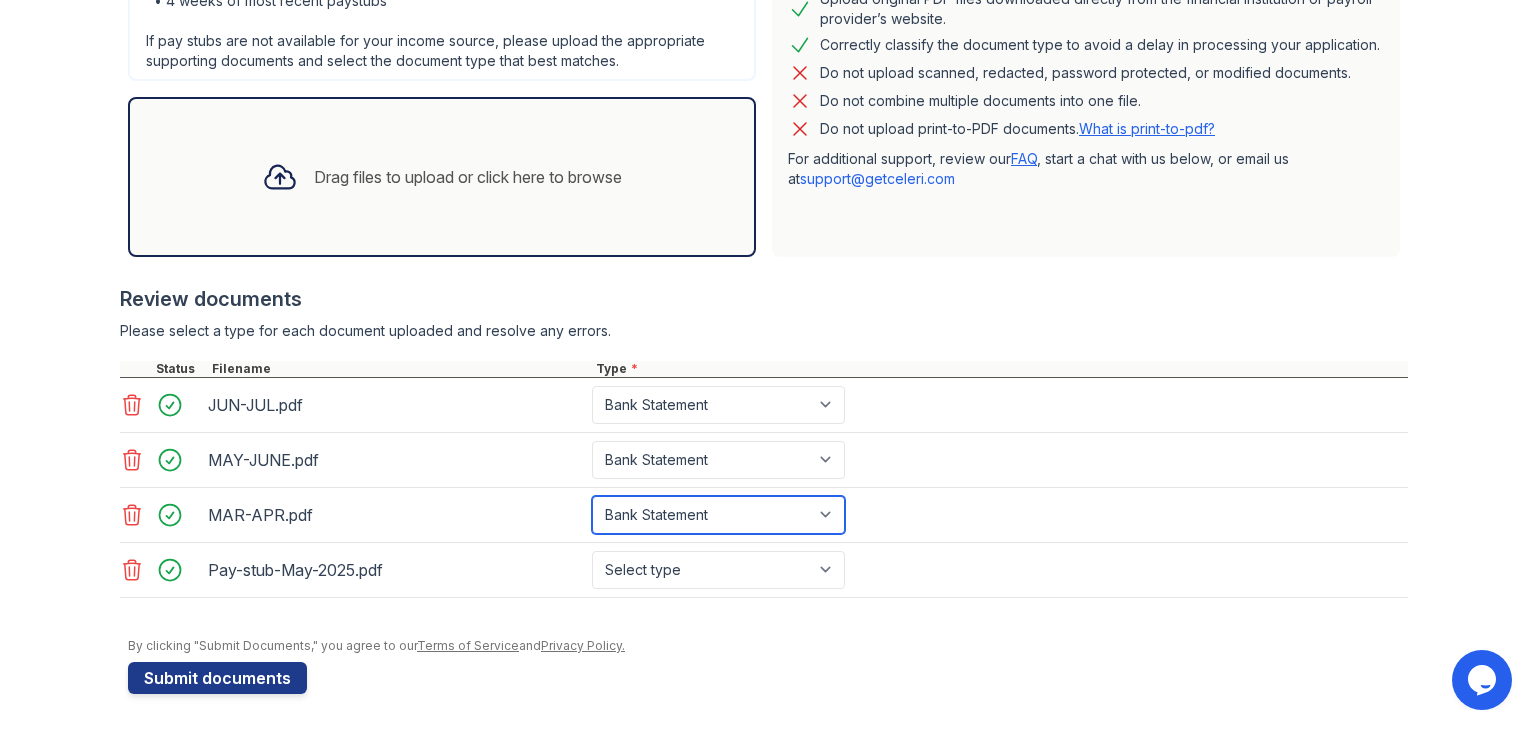 click on "Select type
Paystub
Bank Statement
Offer Letter
Tax Documents
Benefit Award Letter
Investment Account Statement
Other" at bounding box center [718, 515] 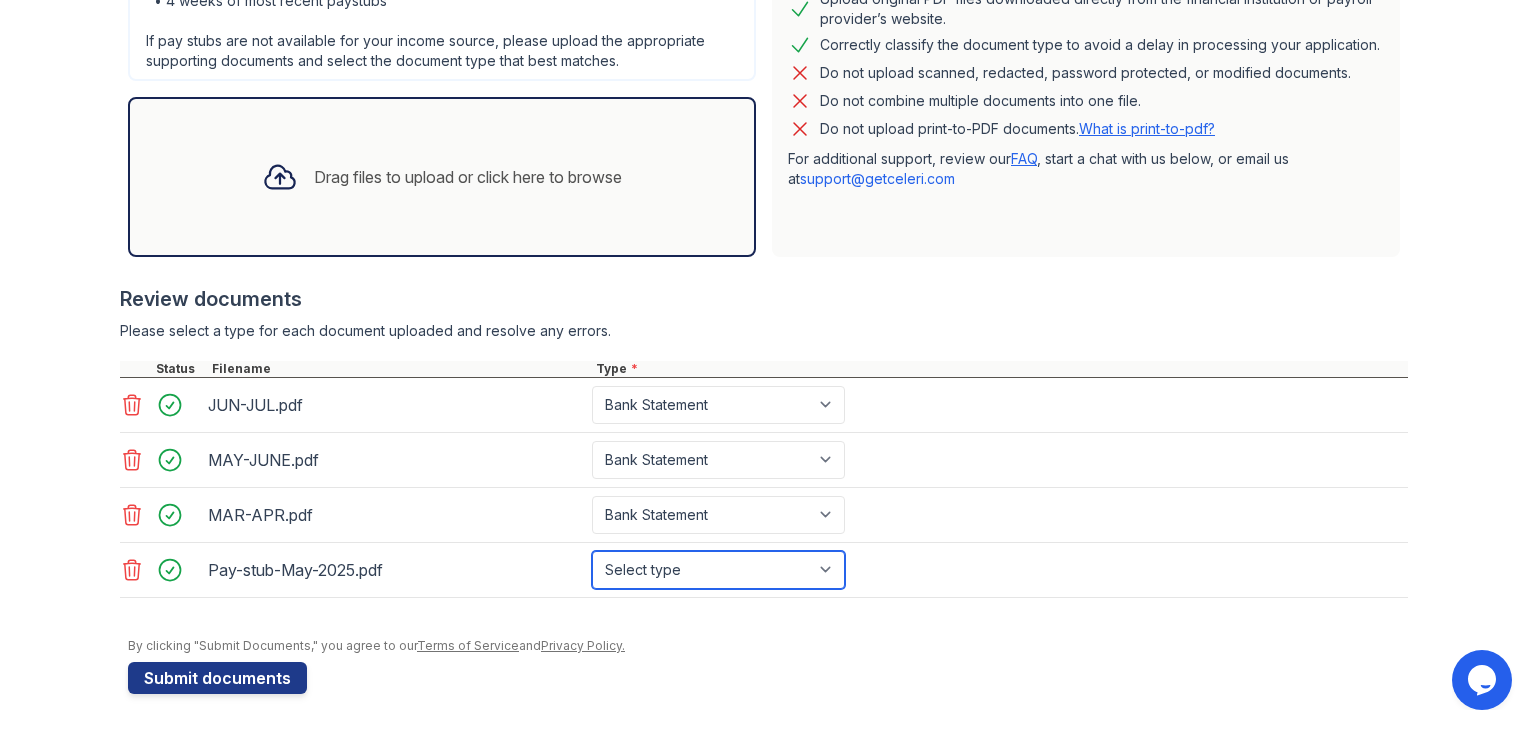 click on "Select type
Paystub
Bank Statement
Offer Letter
Tax Documents
Benefit Award Letter
Investment Account Statement
Other" at bounding box center (718, 570) 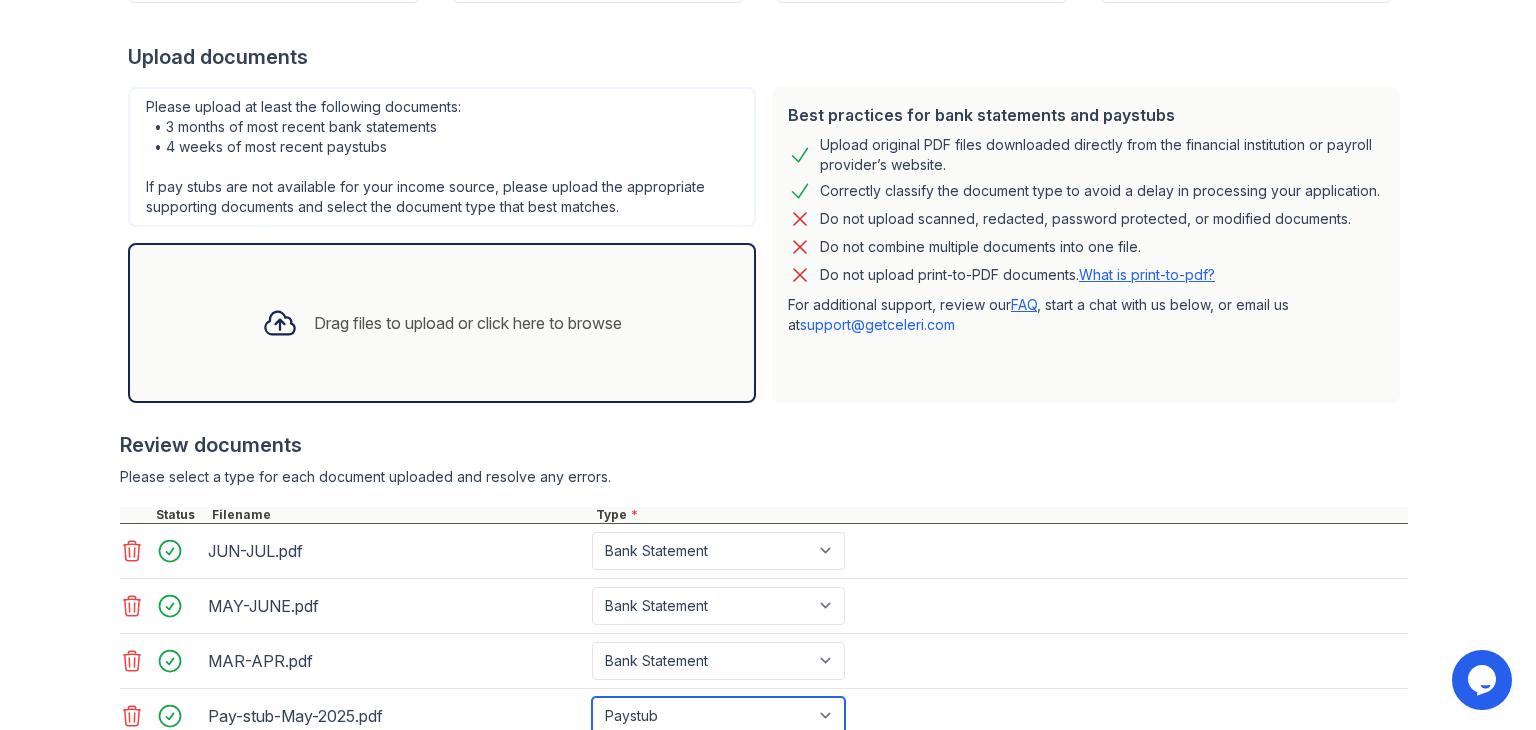 scroll, scrollTop: 100, scrollLeft: 0, axis: vertical 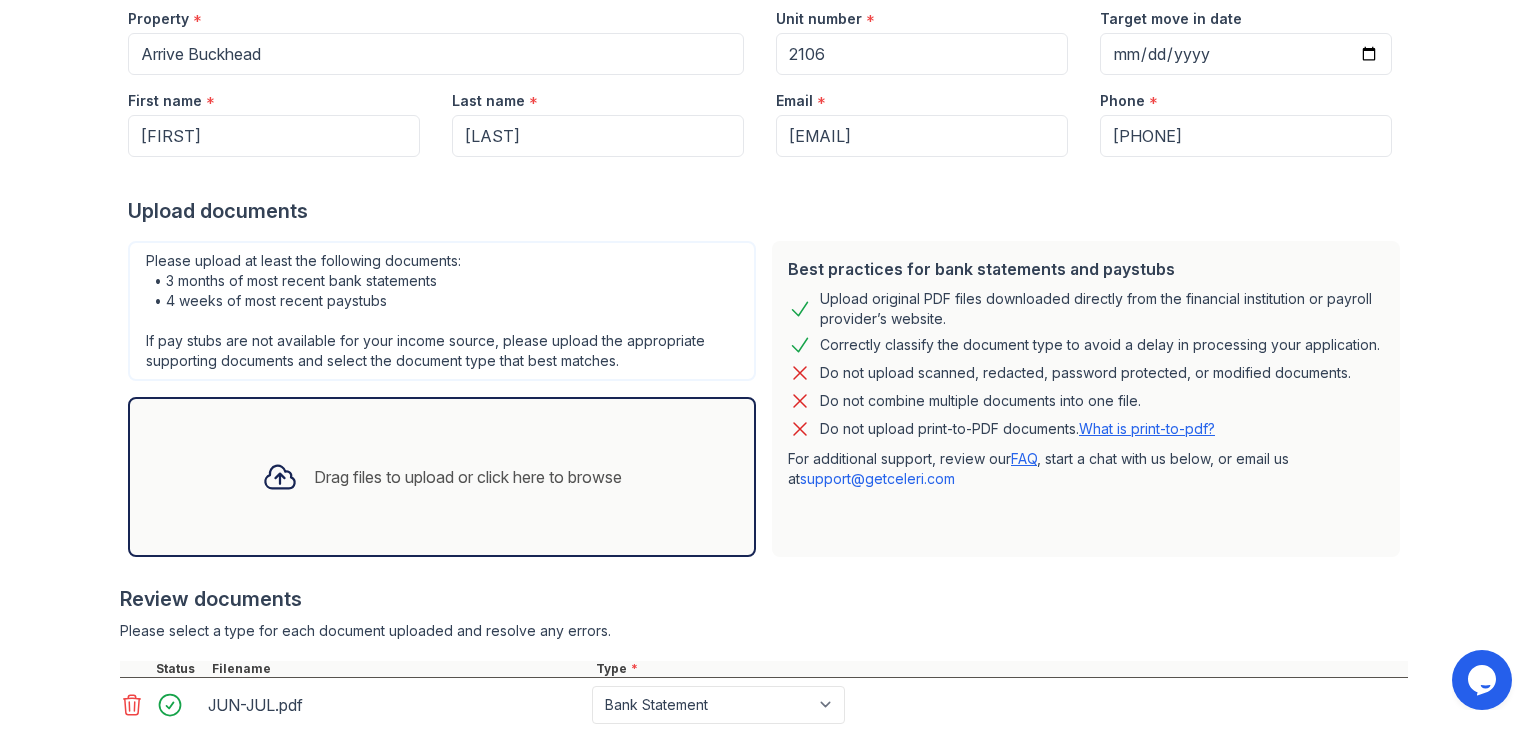 click 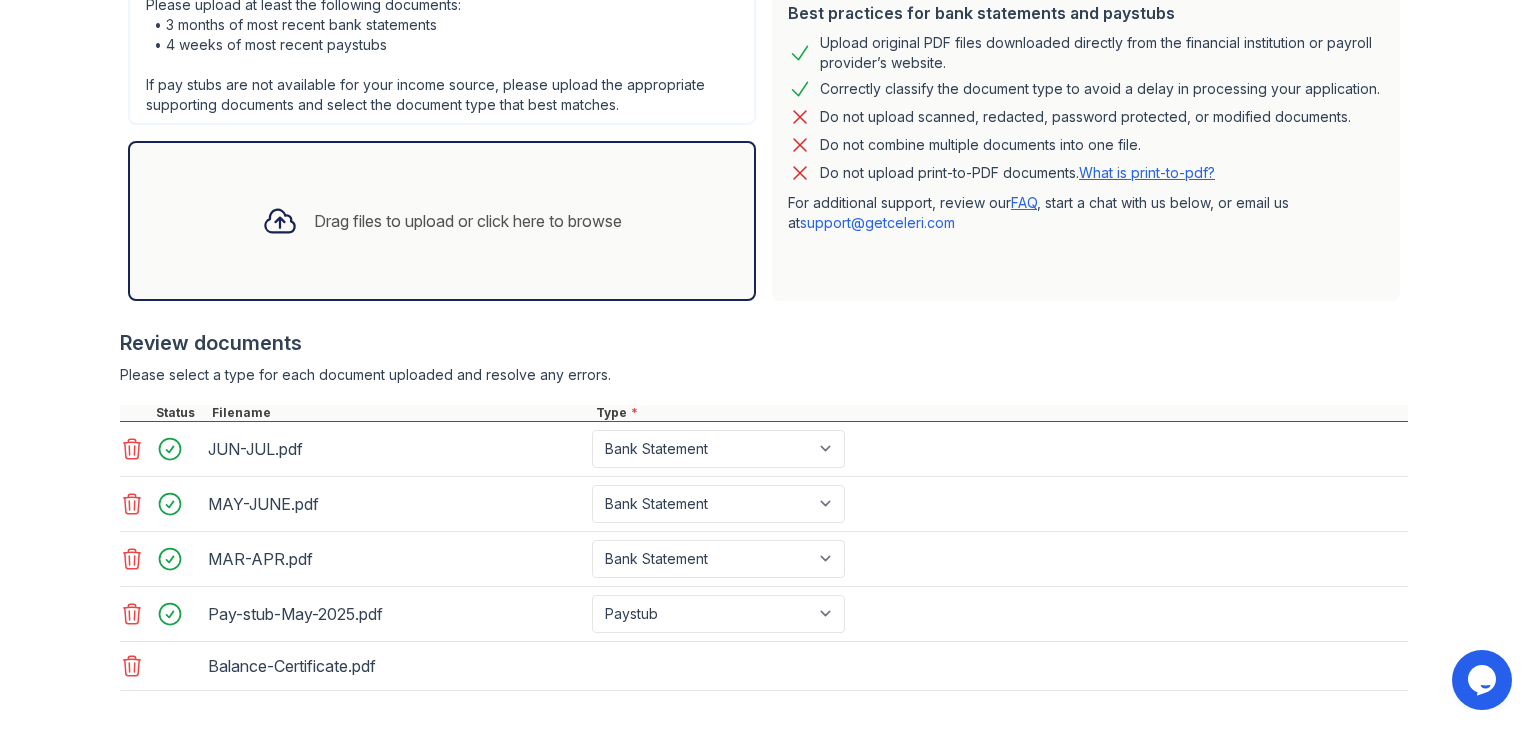 scroll, scrollTop: 560, scrollLeft: 0, axis: vertical 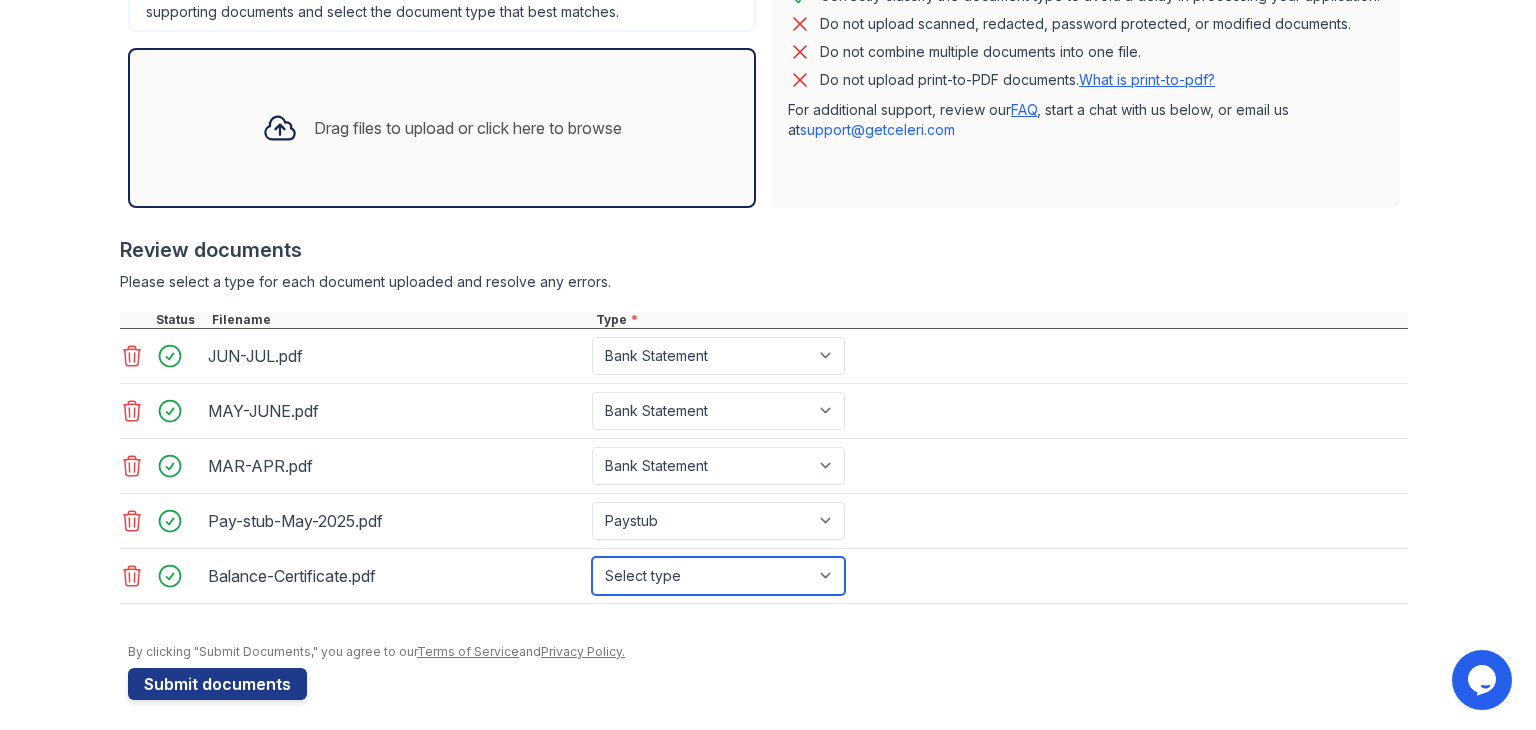 click on "Select type
Paystub
Bank Statement
Offer Letter
Tax Documents
Benefit Award Letter
Investment Account Statement
Other" at bounding box center [718, 576] 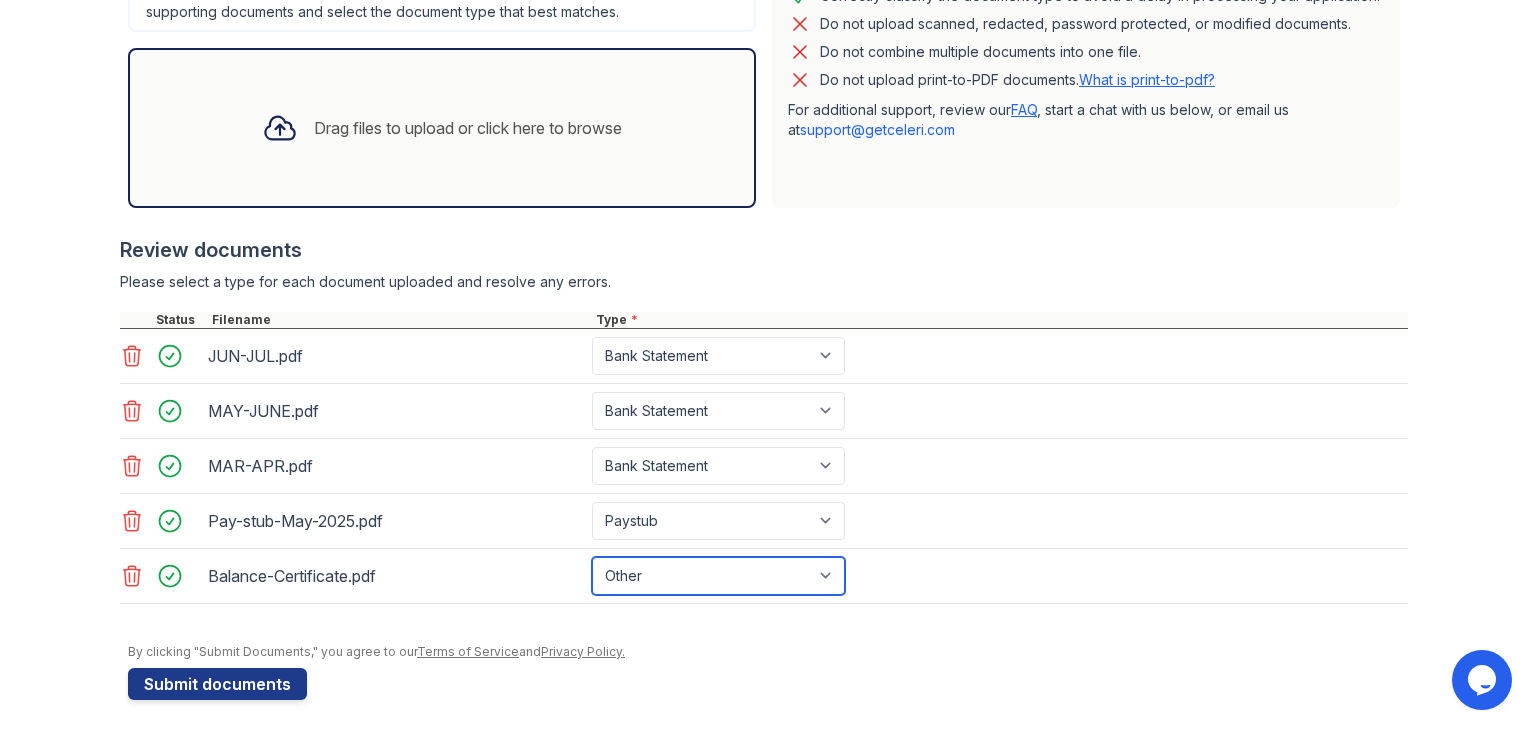 click on "Select type
Paystub
Bank Statement
Offer Letter
Tax Documents
Benefit Award Letter
Investment Account Statement
Other" at bounding box center (718, 576) 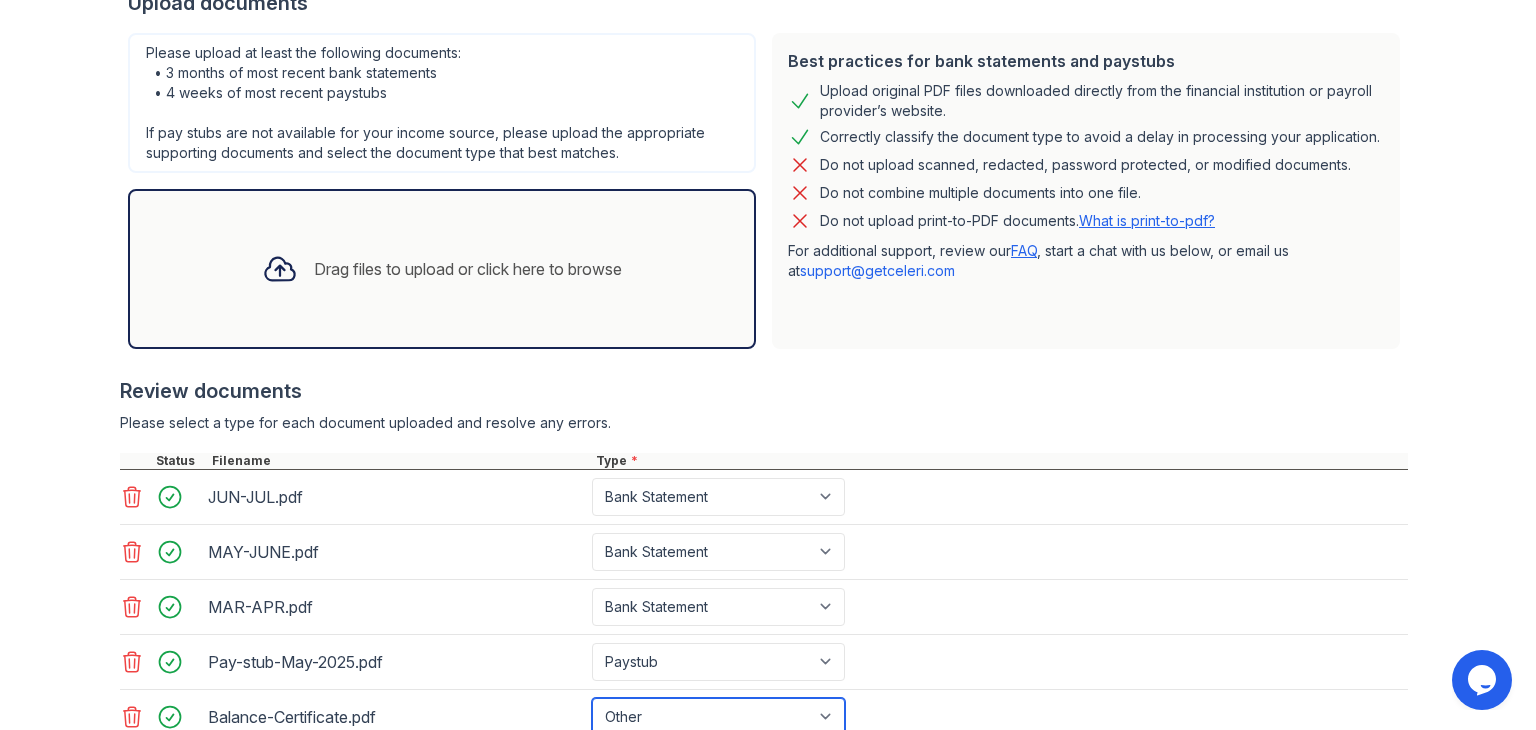 scroll, scrollTop: 65, scrollLeft: 0, axis: vertical 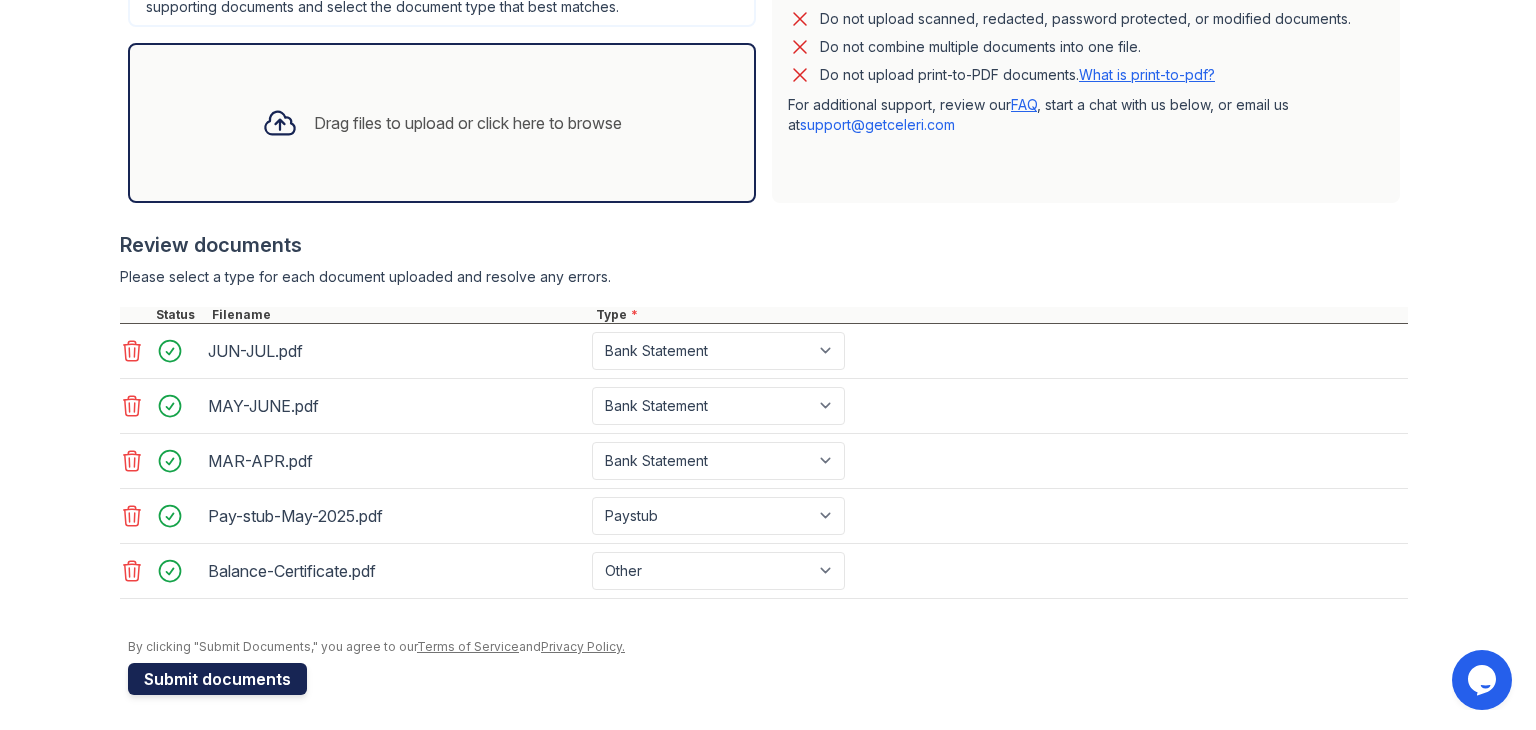 click on "Submit documents" at bounding box center [217, 679] 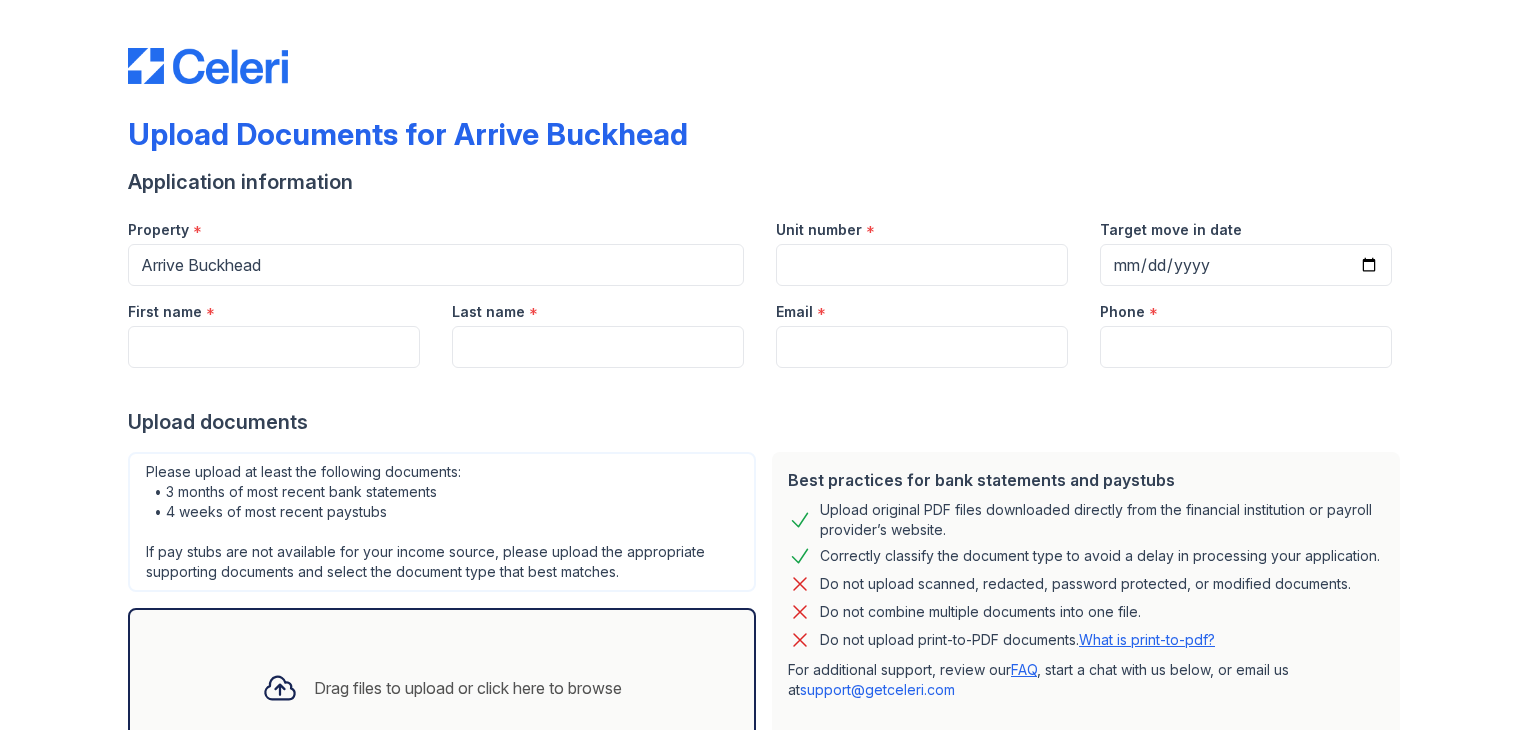 drag, startPoint x: 0, startPoint y: 0, endPoint x: 224, endPoint y: 353, distance: 418.07297 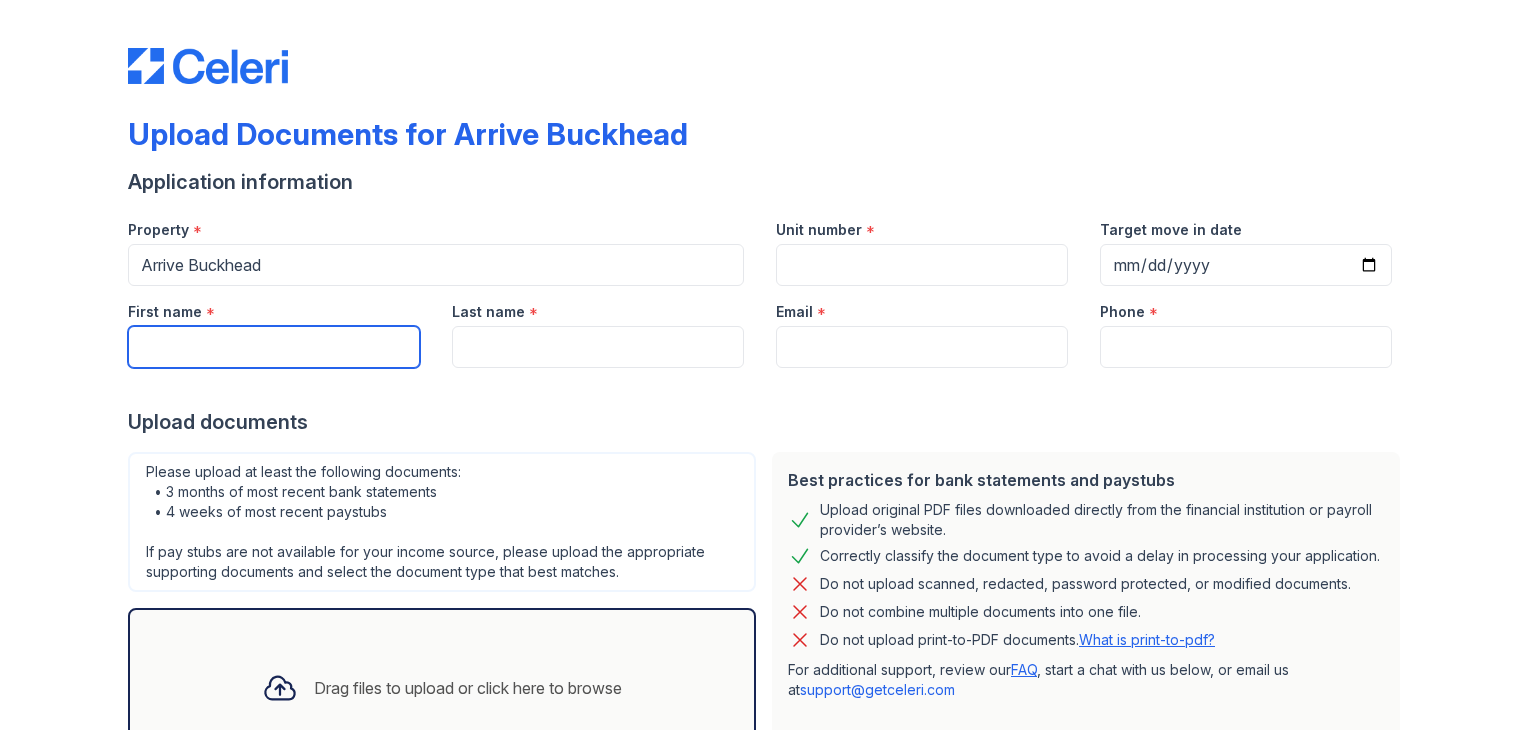 click on "First name" at bounding box center (274, 347) 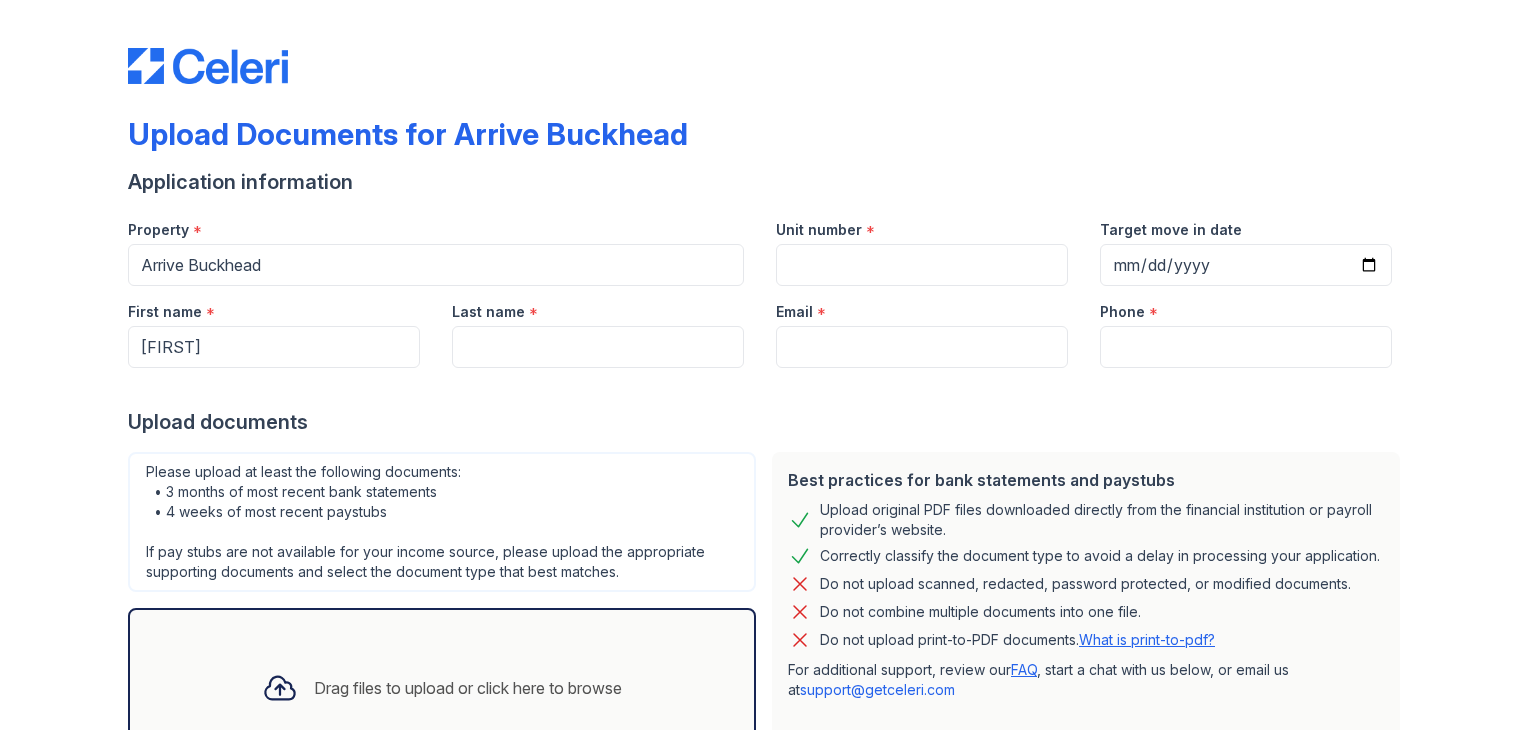 type on "[LAST]" 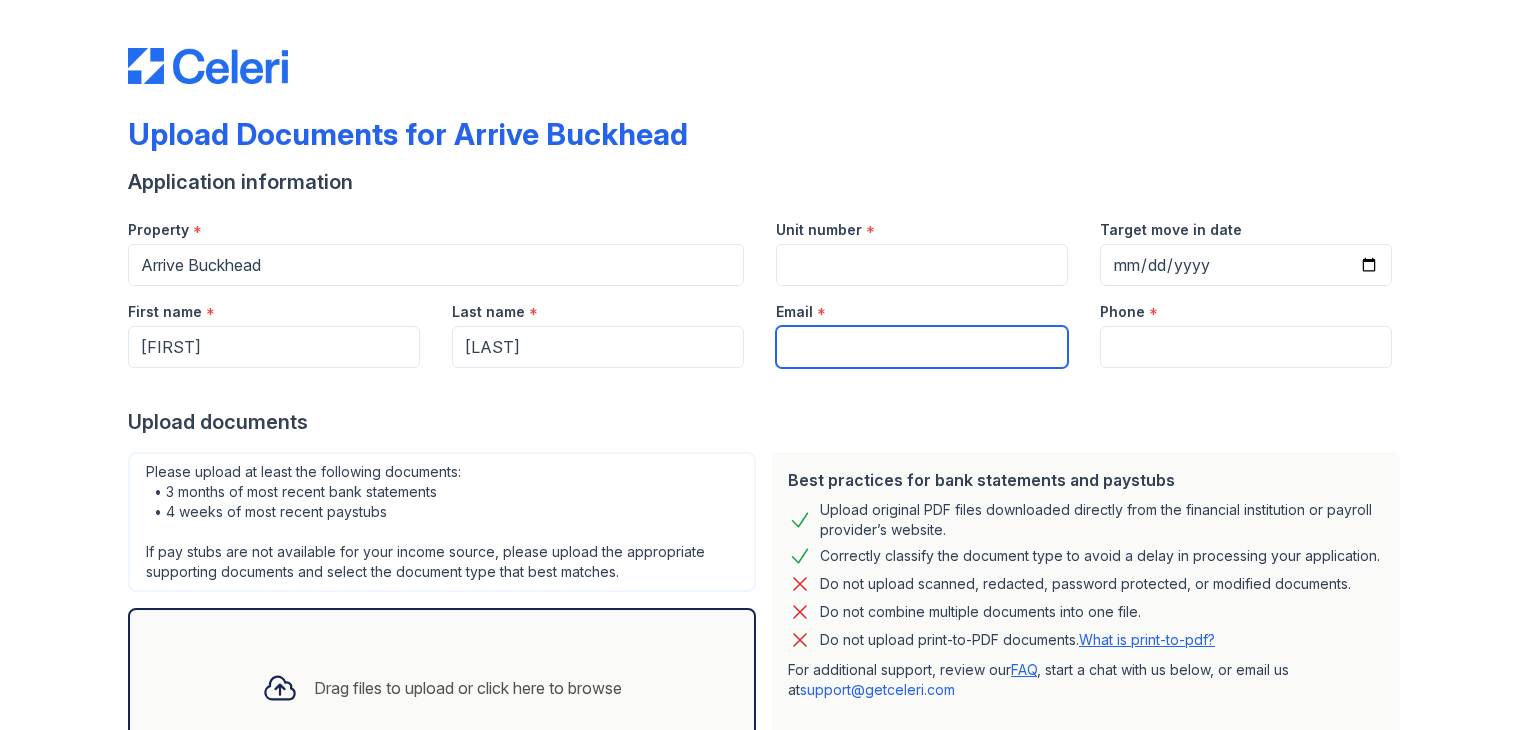 type on "[EMAIL]" 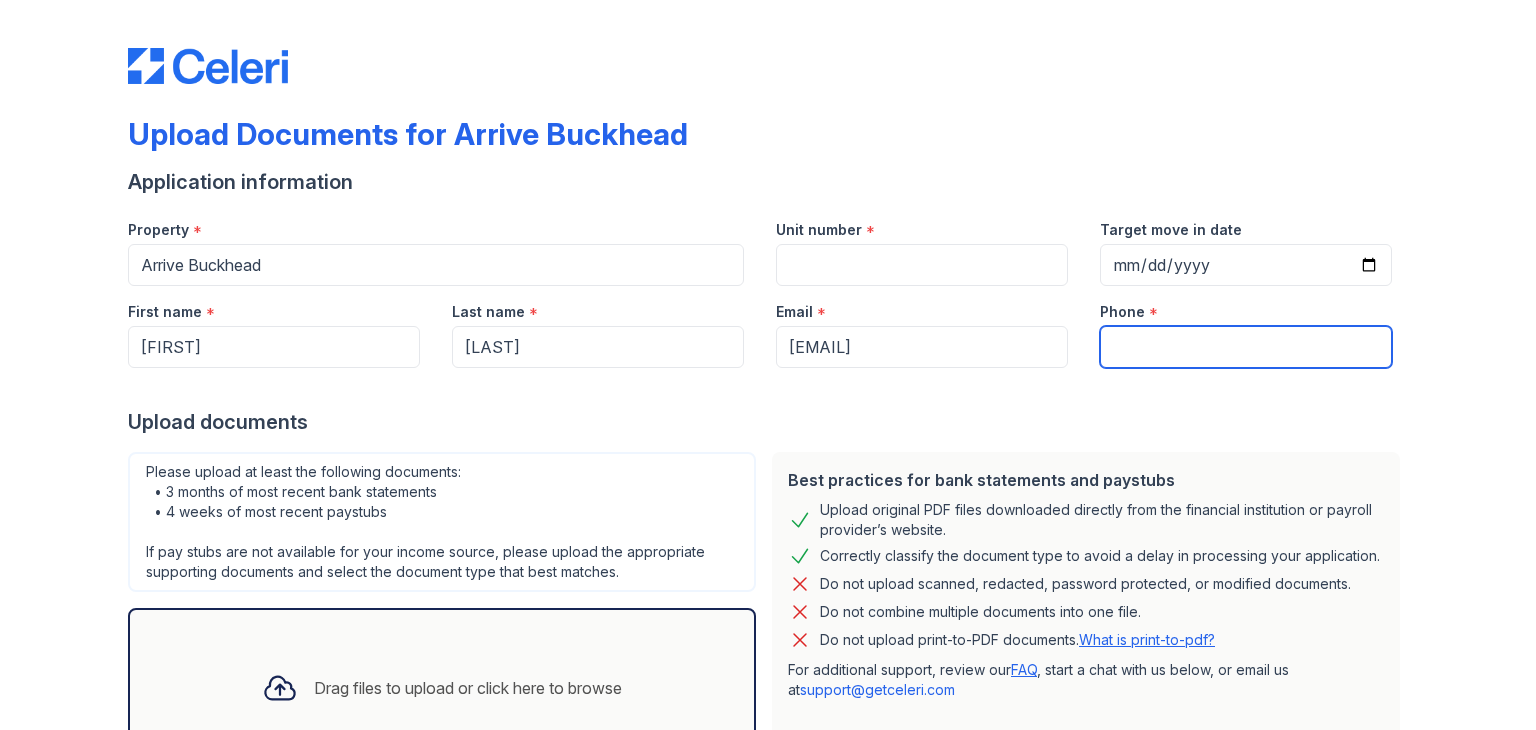 type on "[PHONE]" 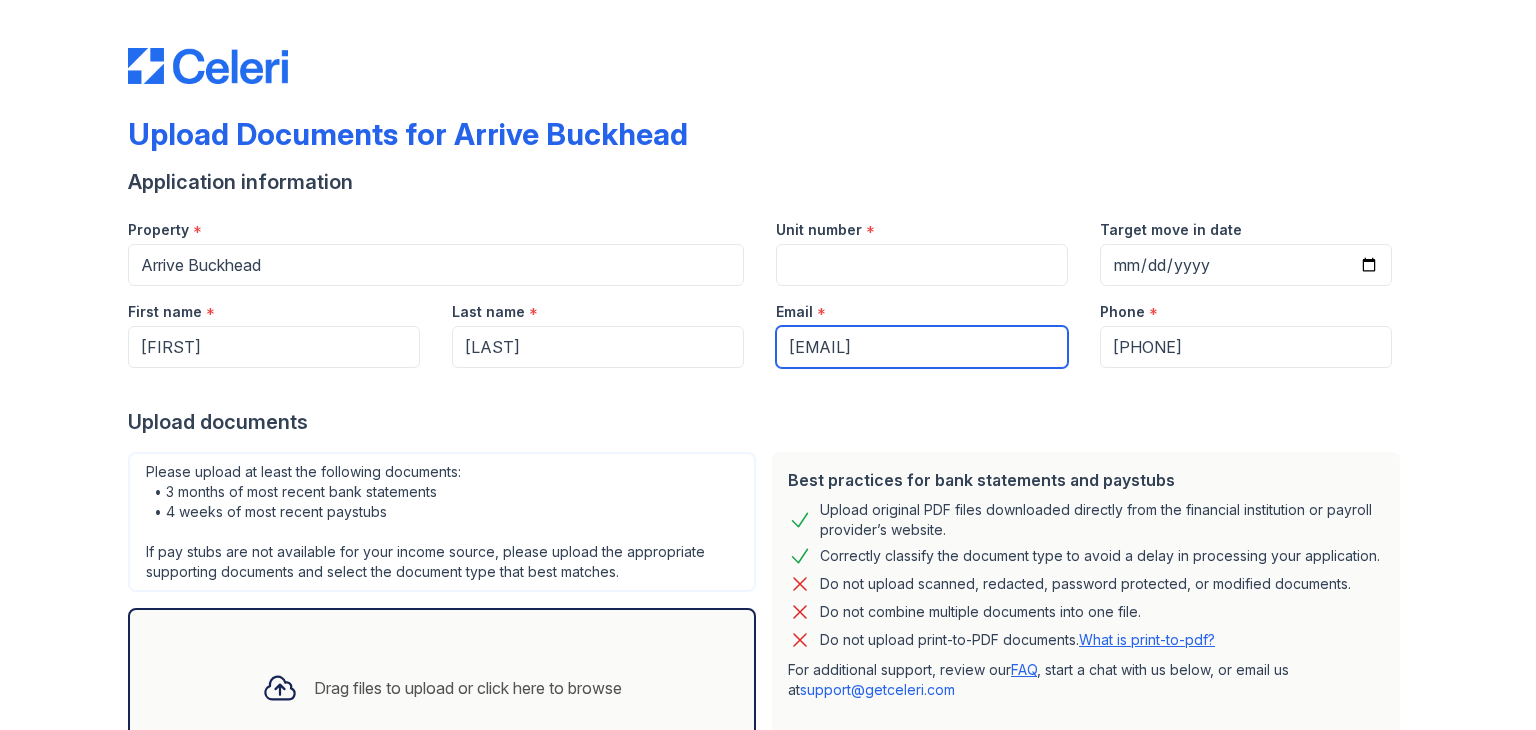 drag, startPoint x: 990, startPoint y: 341, endPoint x: 824, endPoint y: 404, distance: 177.55281 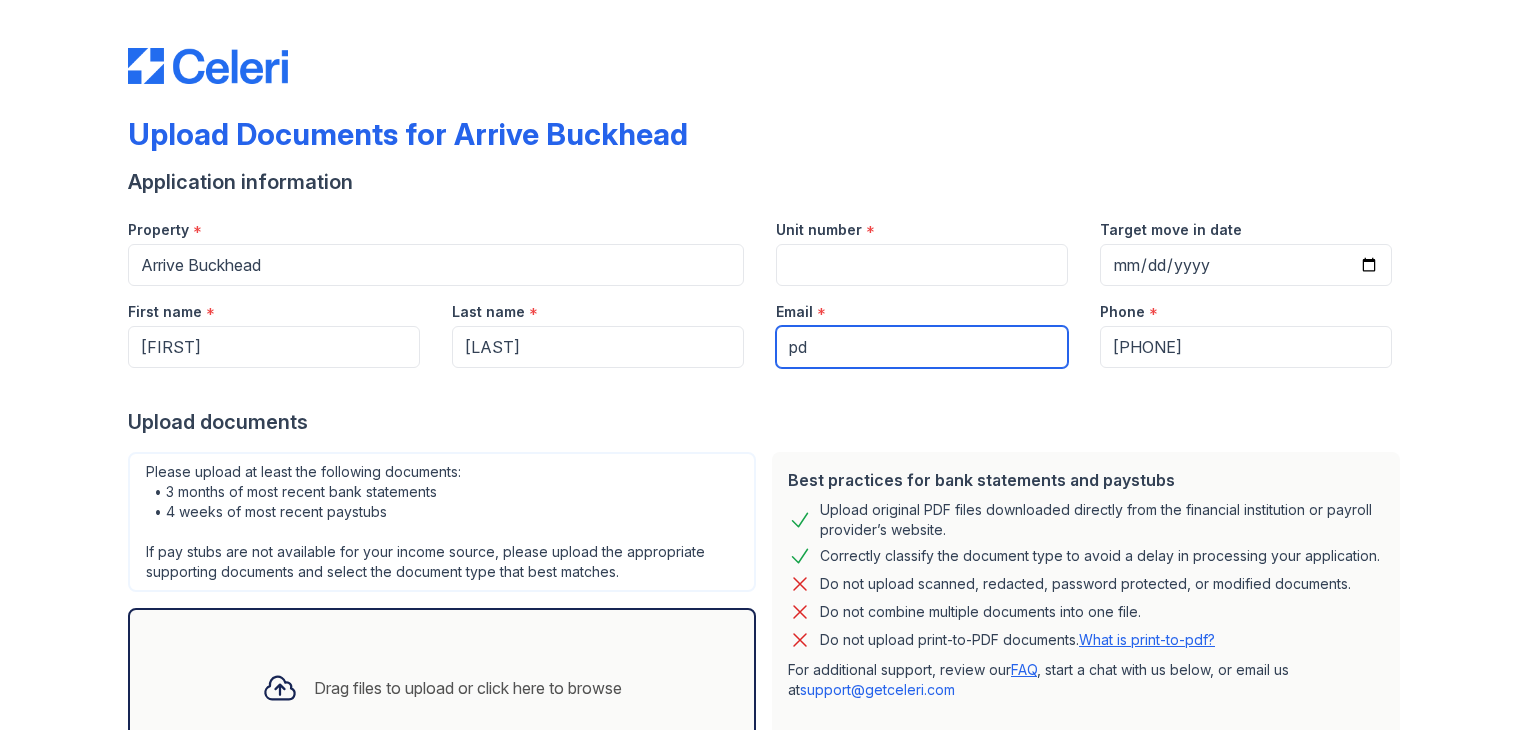 type on "p" 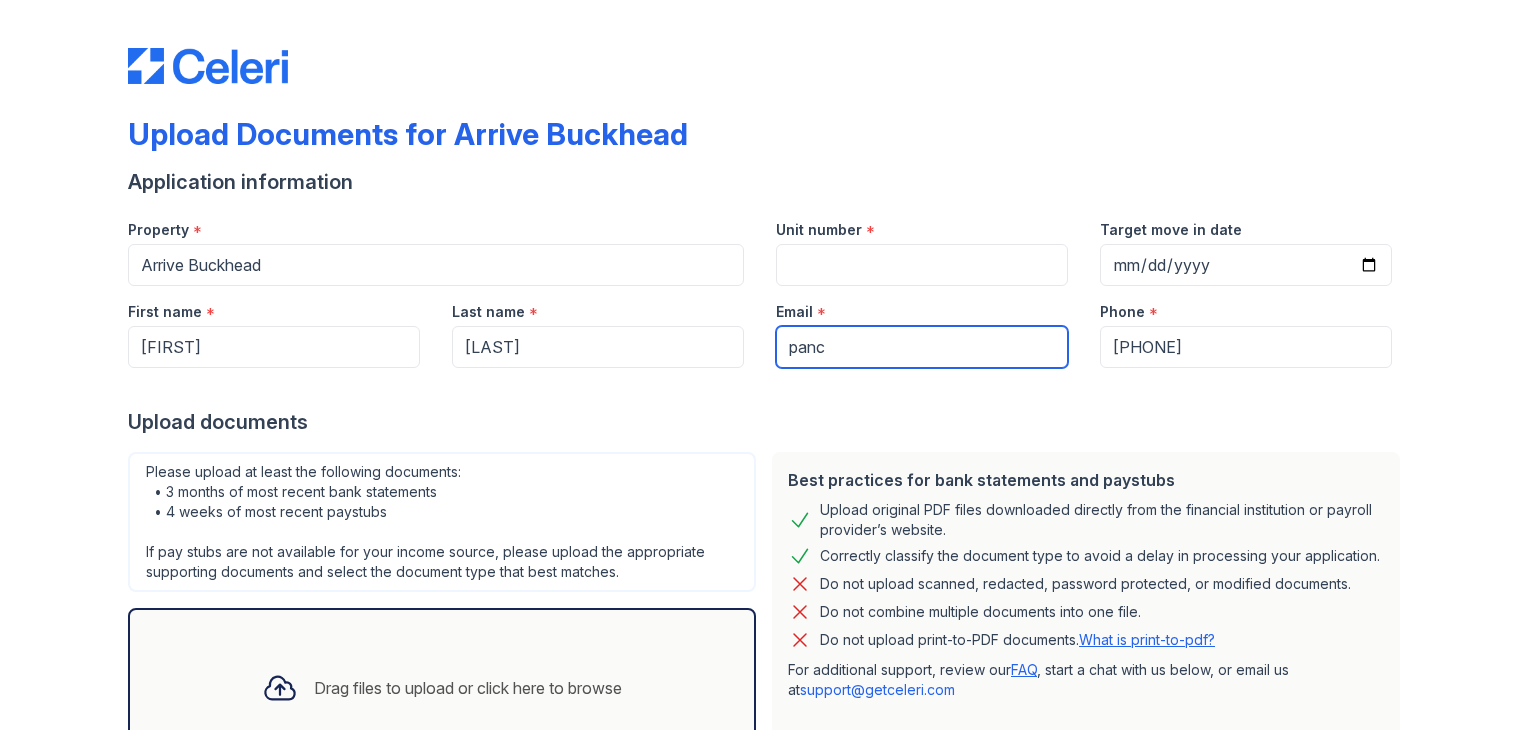 type on "[EMAIL]" 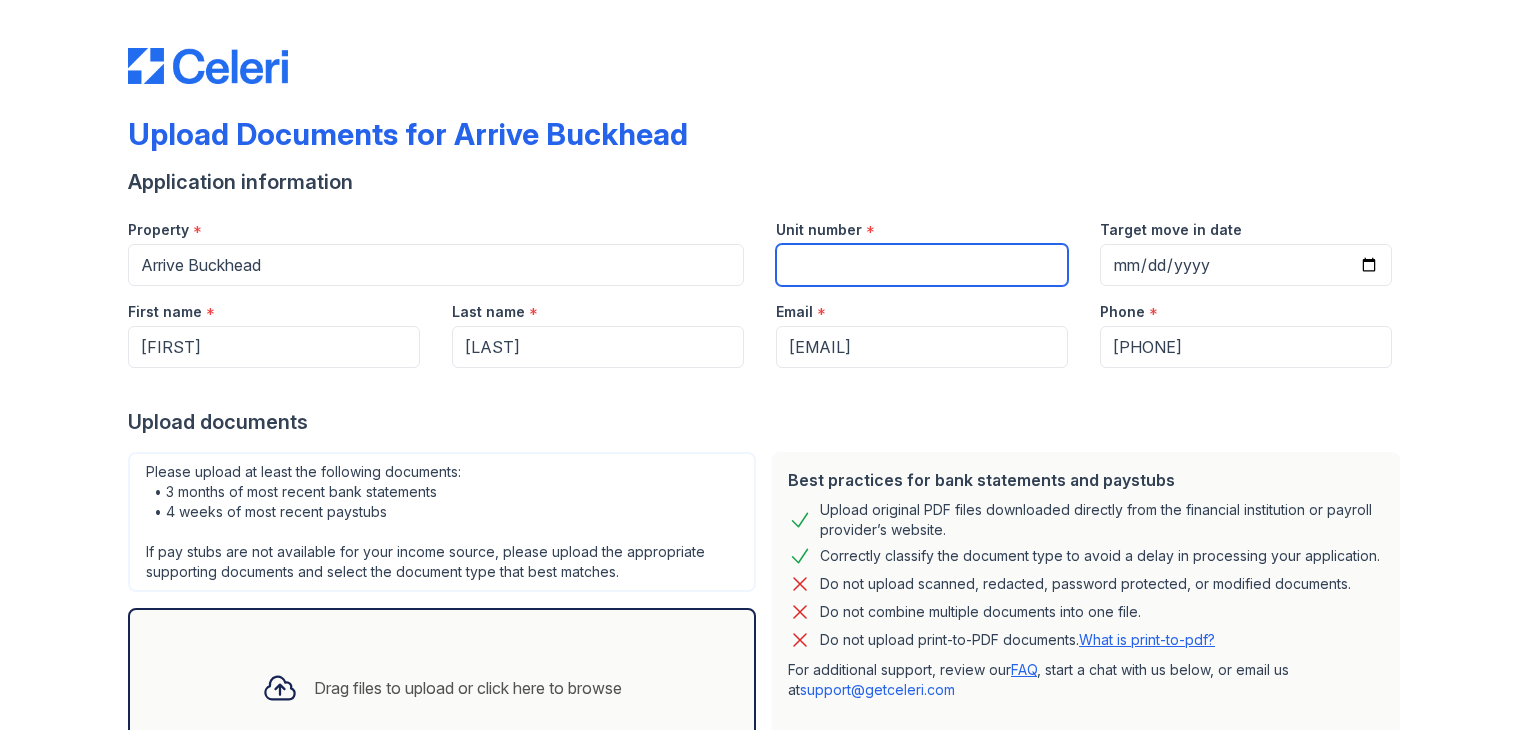 click on "Unit number" at bounding box center (922, 265) 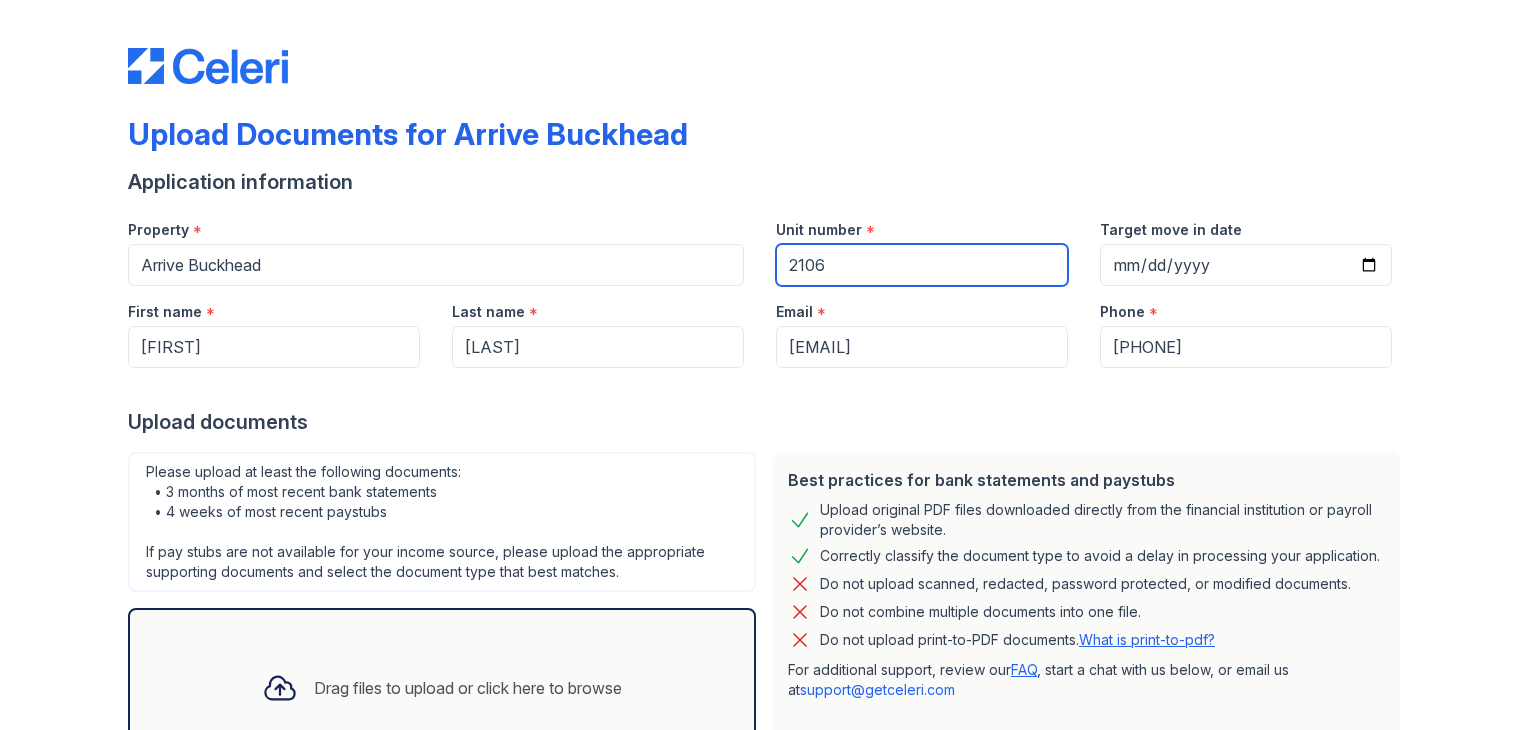 type on "2106" 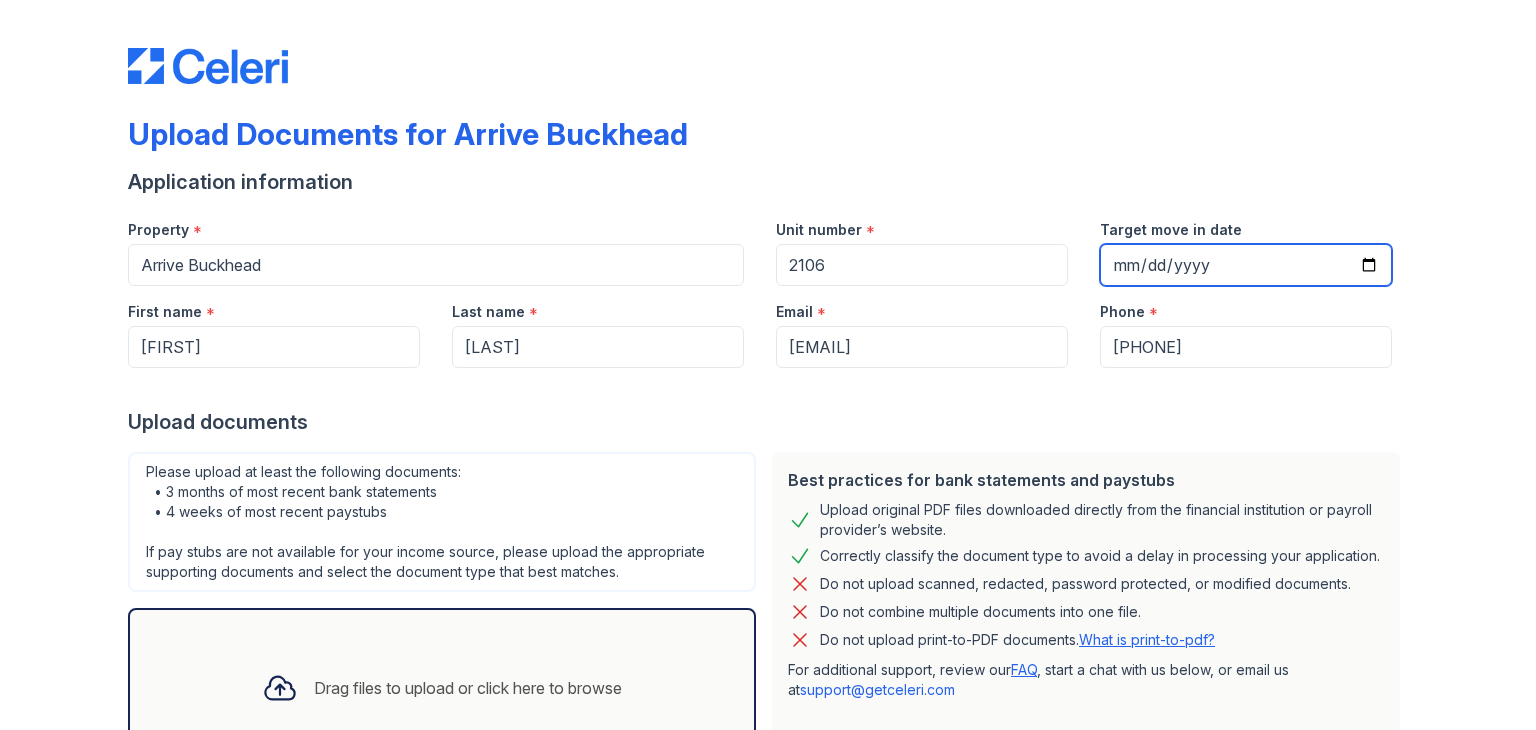 click on "Target move in date" at bounding box center (1246, 265) 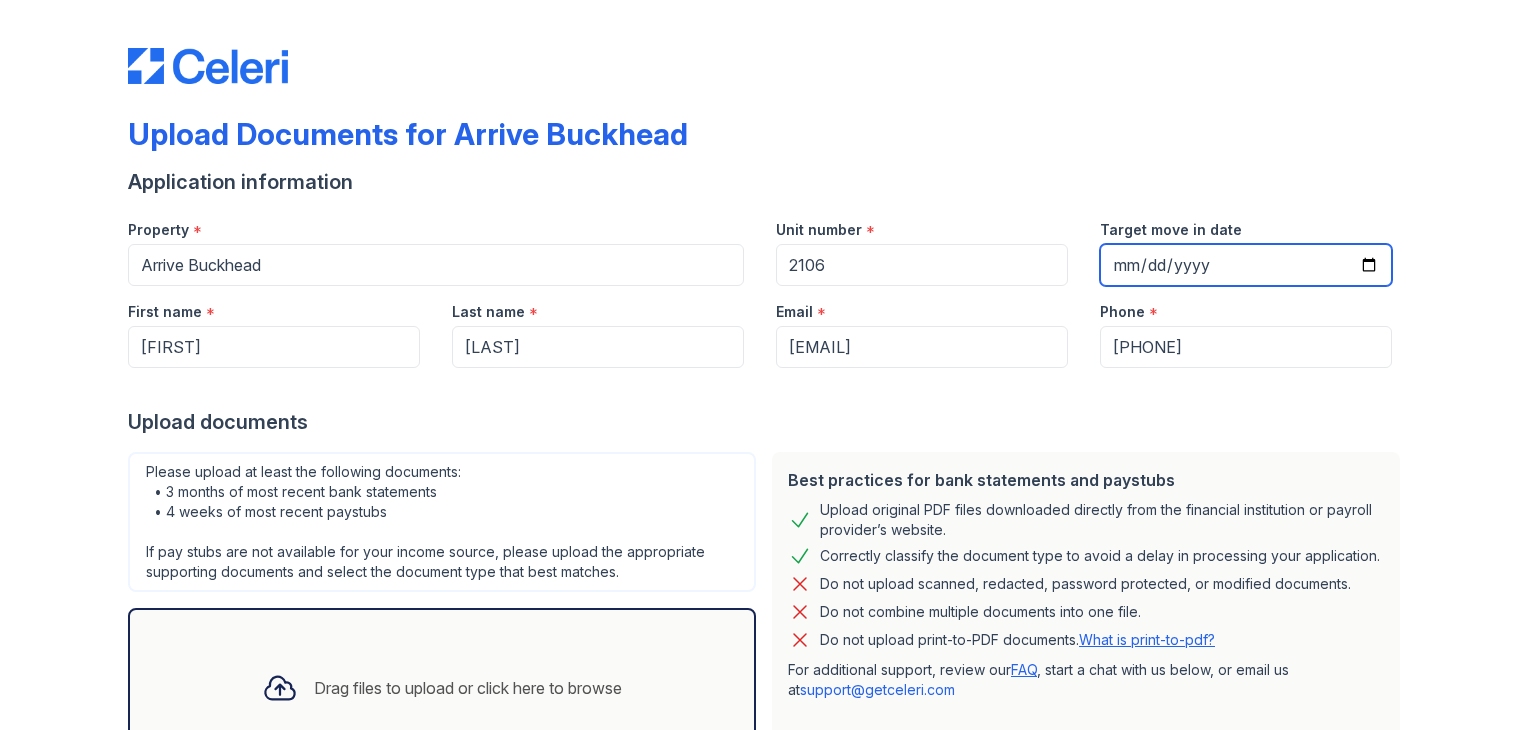 type on "[DATE]" 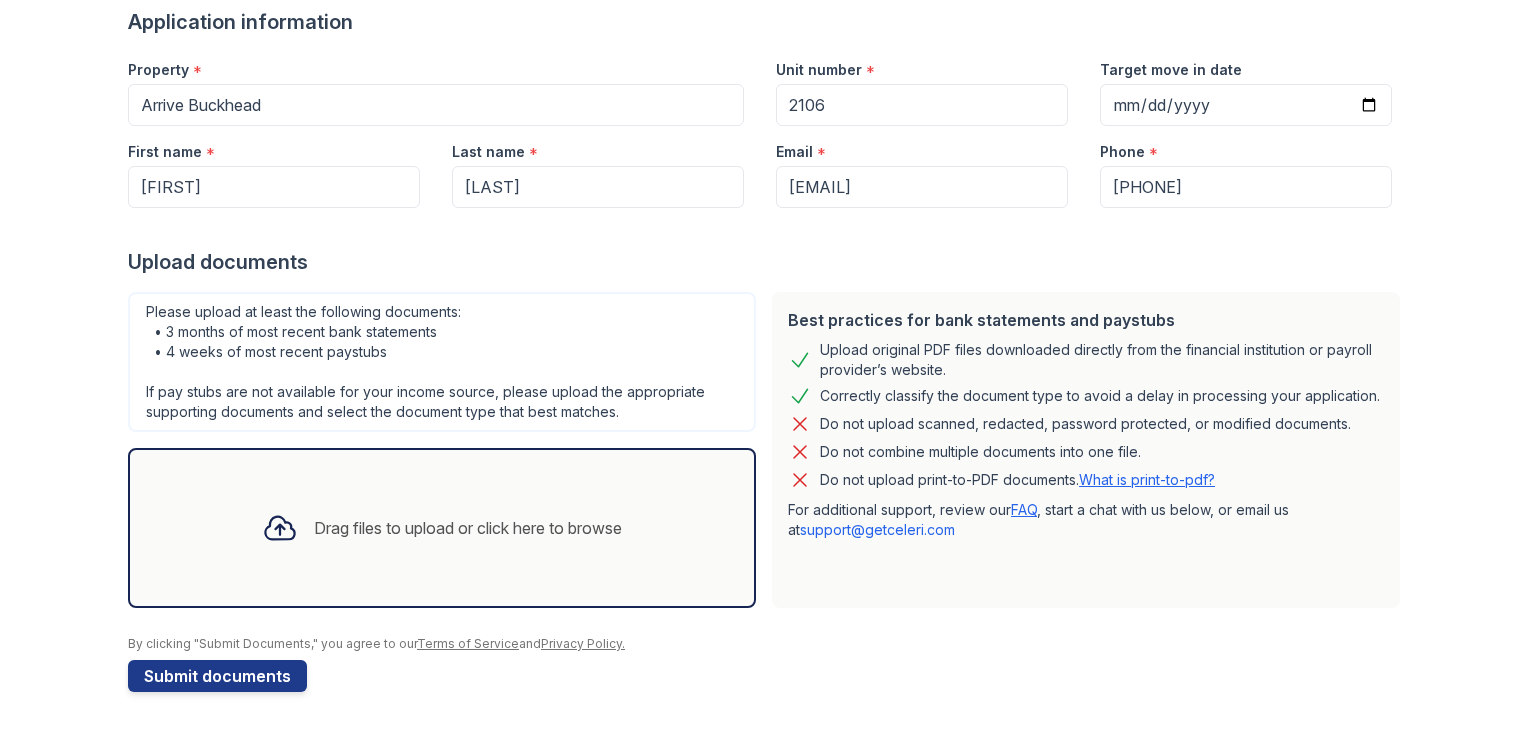 click 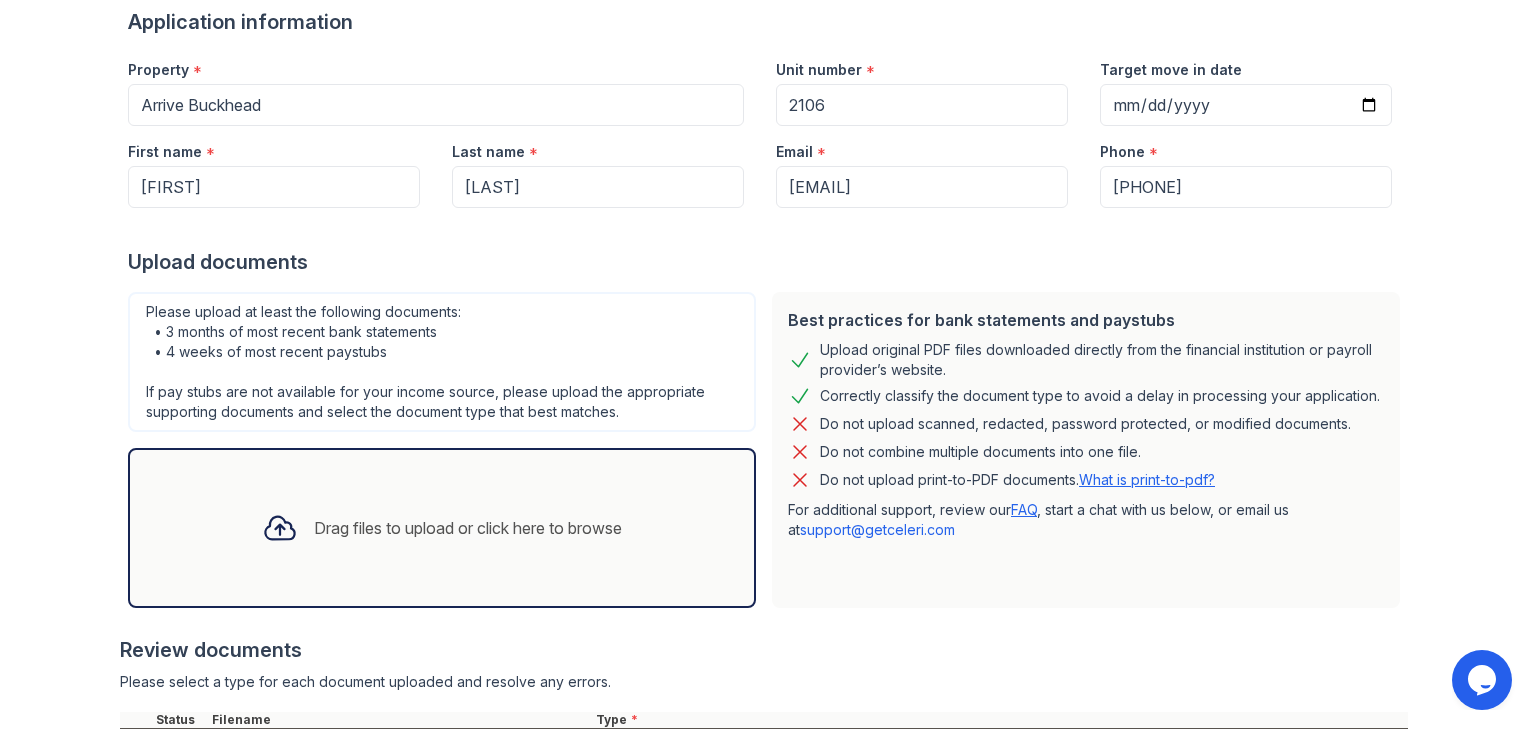 scroll, scrollTop: 0, scrollLeft: 0, axis: both 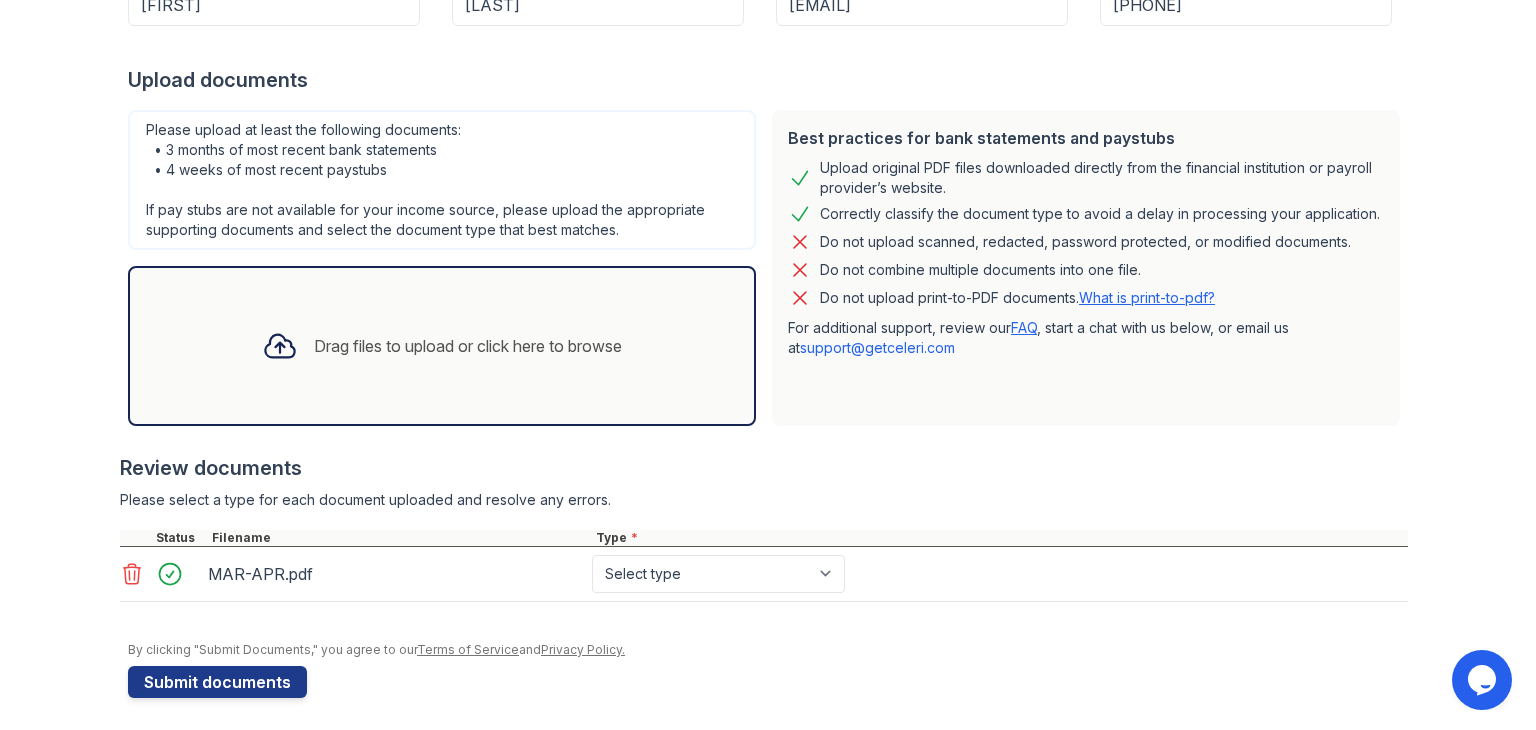 click on "Drag files to upload or click here to browse" at bounding box center (468, 346) 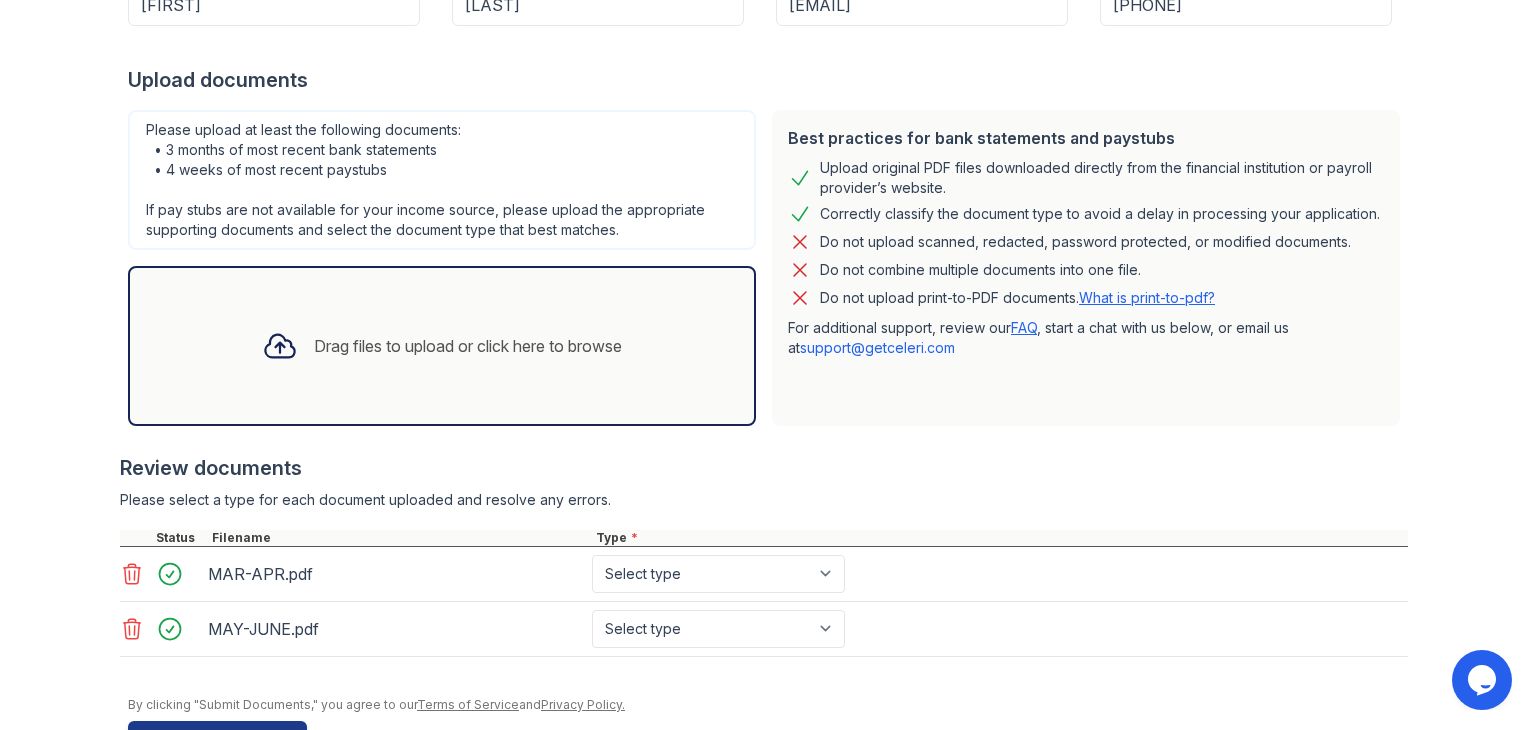 click 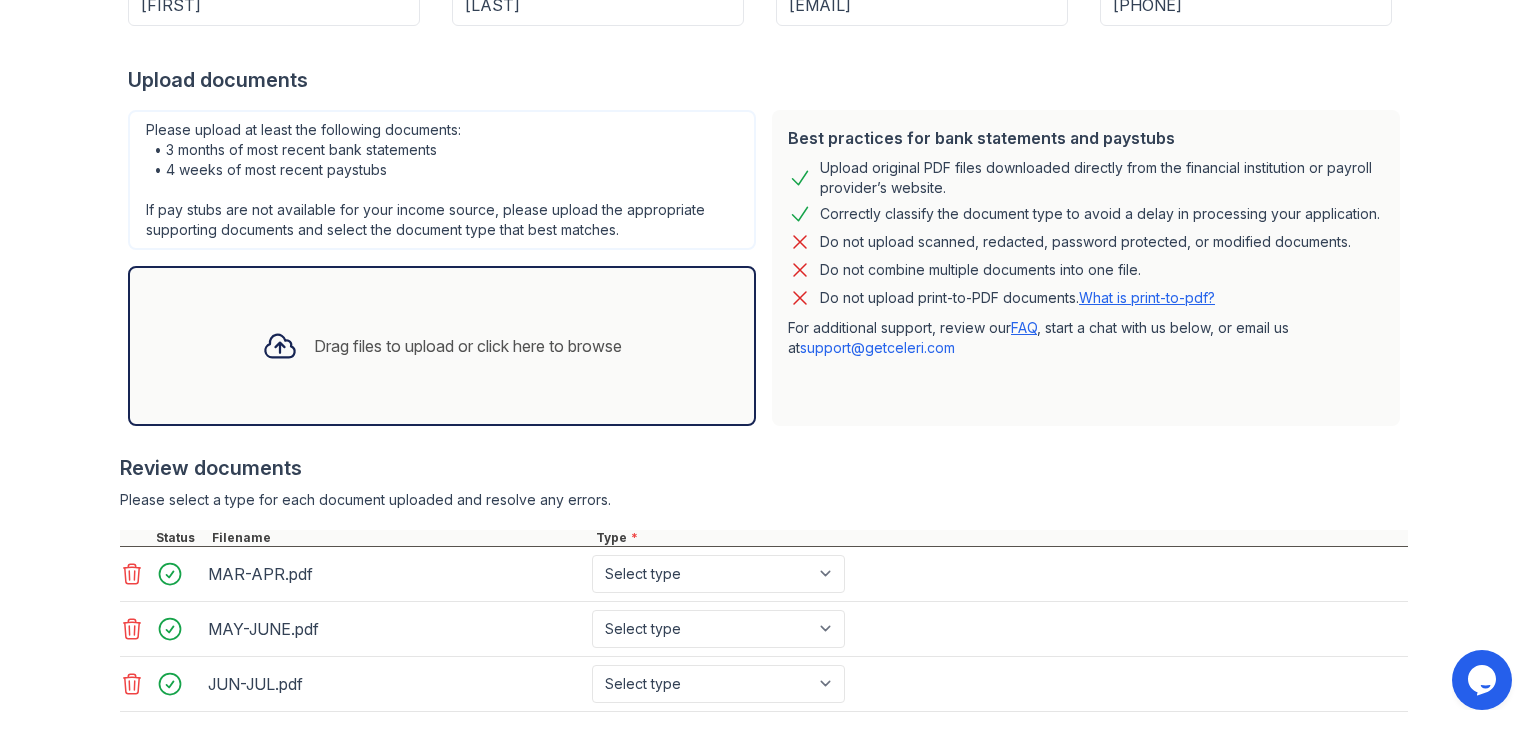 click 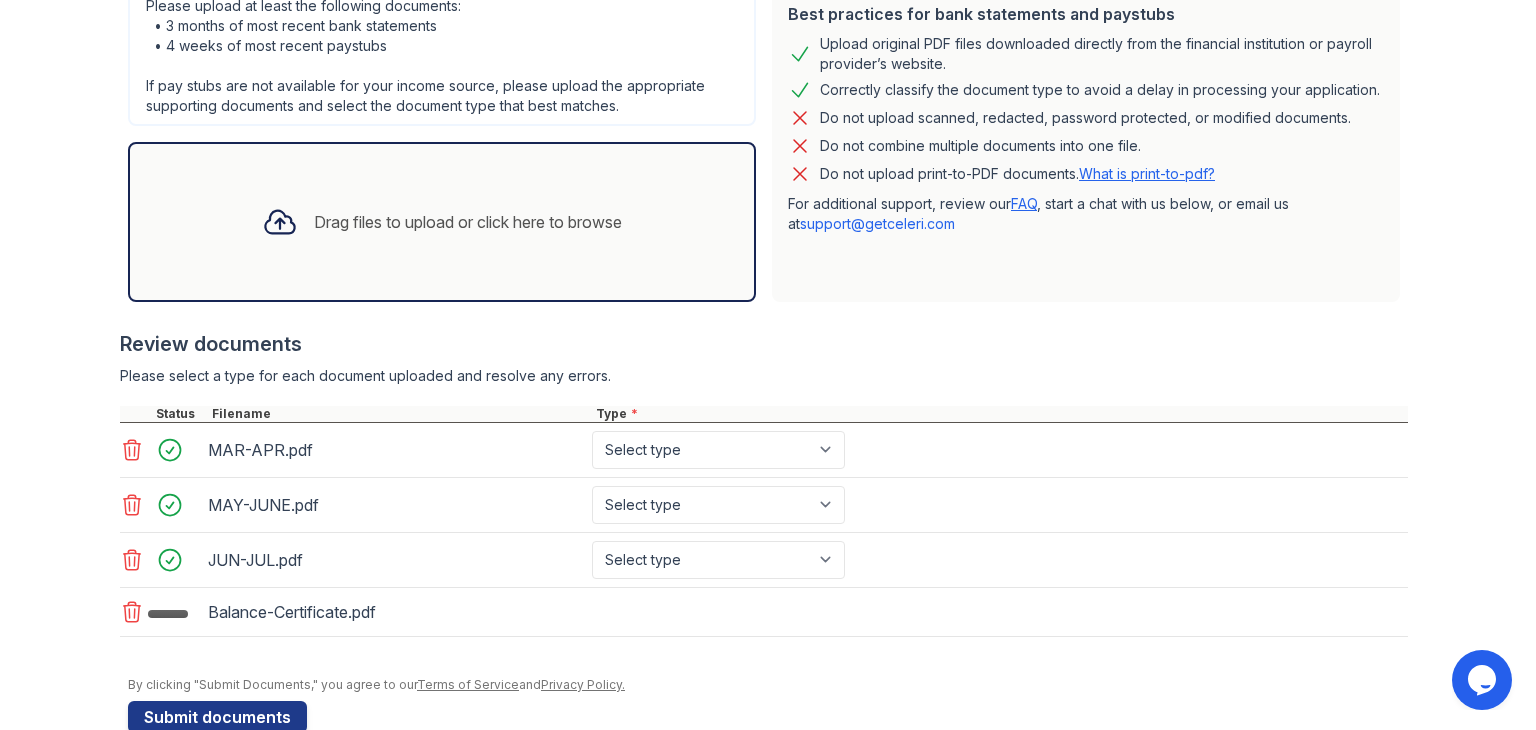 scroll, scrollTop: 505, scrollLeft: 0, axis: vertical 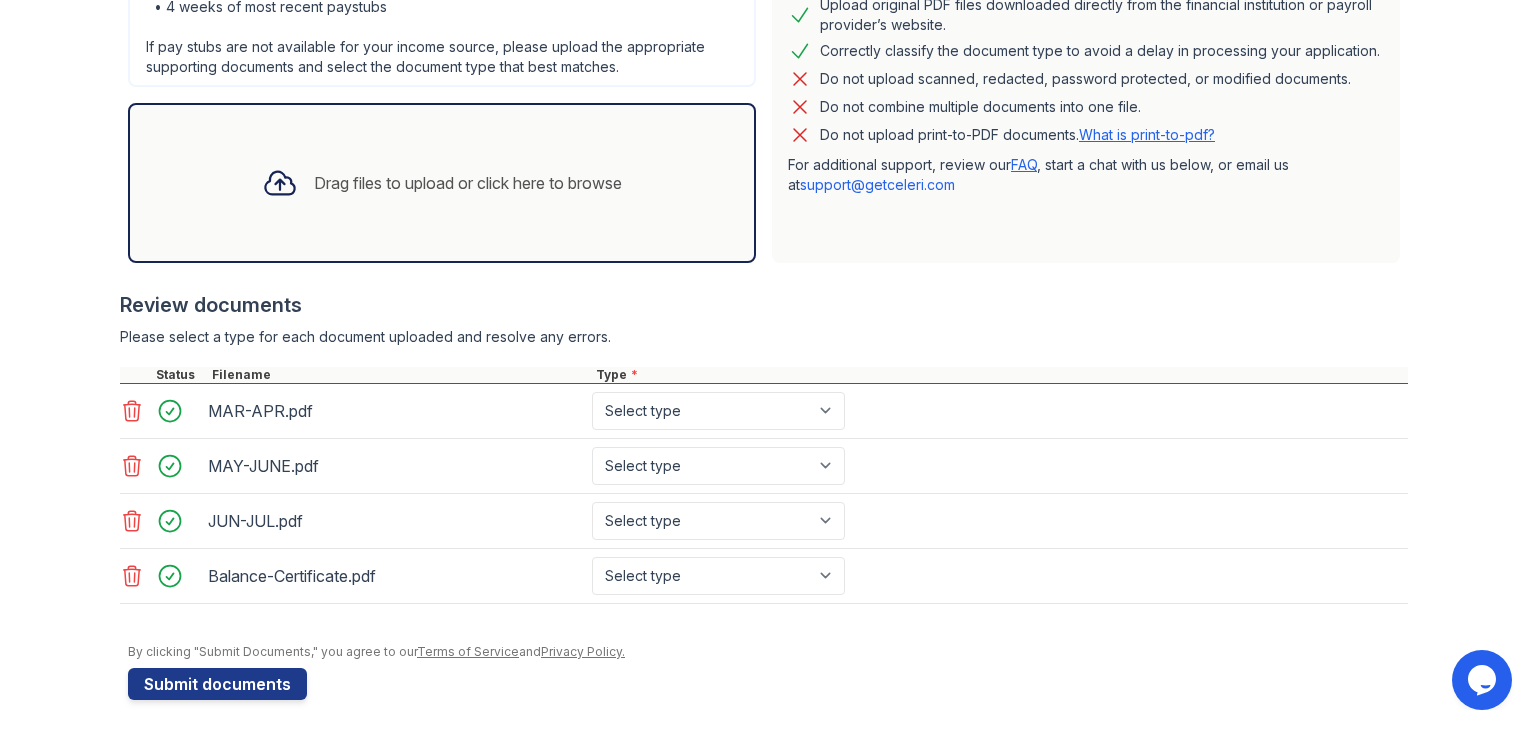 click 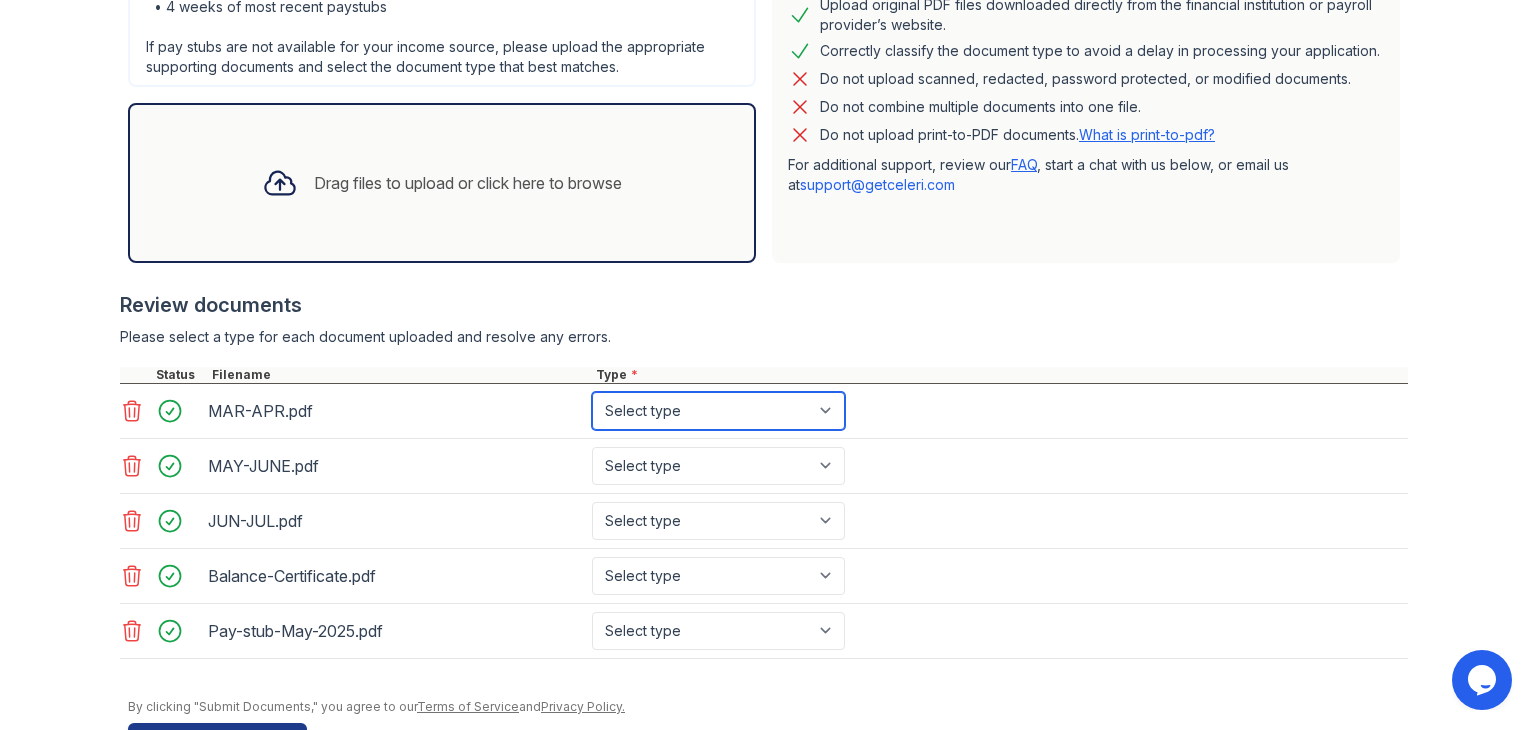 click on "Select type
Paystub
Bank Statement
Offer Letter
Tax Documents
Benefit Award Letter
Investment Account Statement
Other" at bounding box center (718, 411) 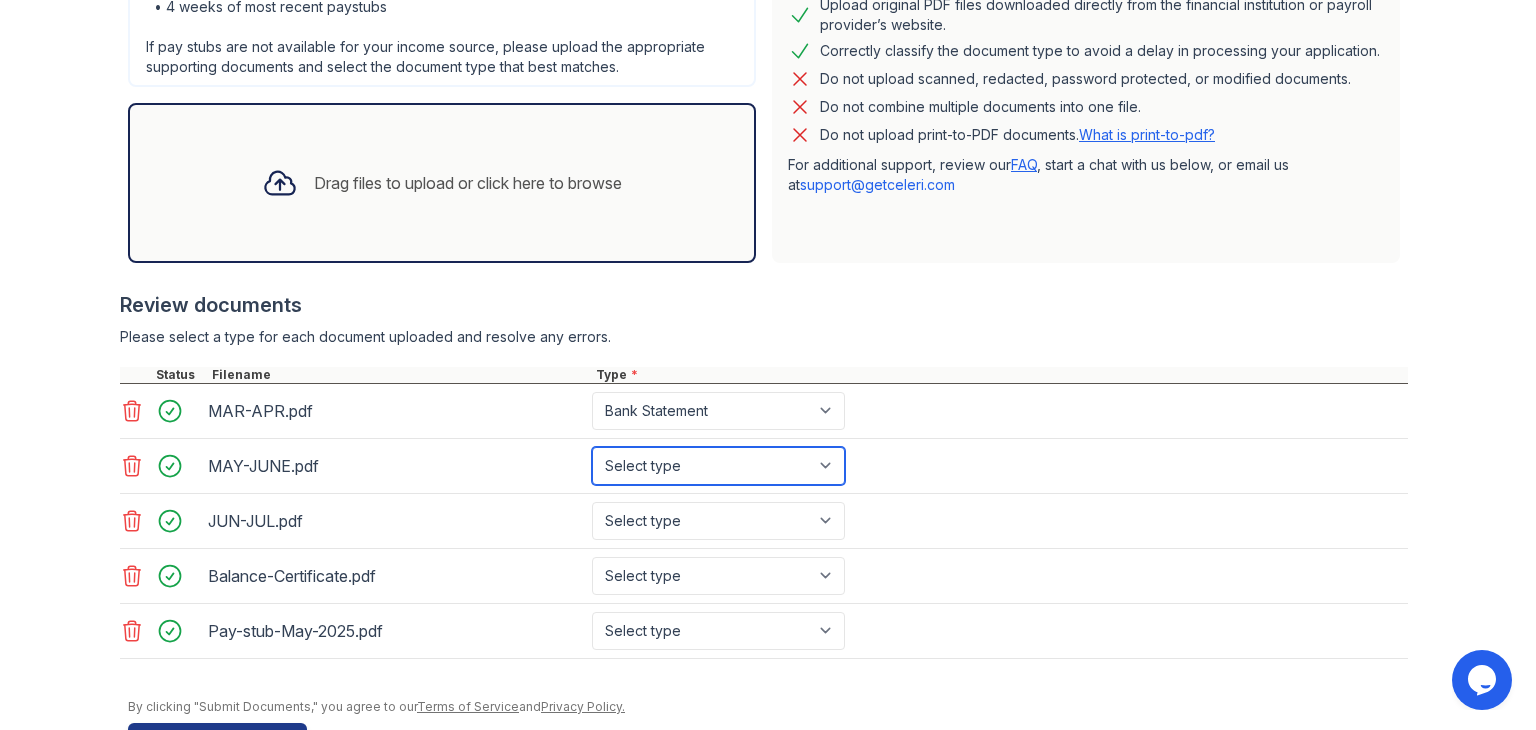 click on "Select type
Paystub
Bank Statement
Offer Letter
Tax Documents
Benefit Award Letter
Investment Account Statement
Other" at bounding box center (718, 466) 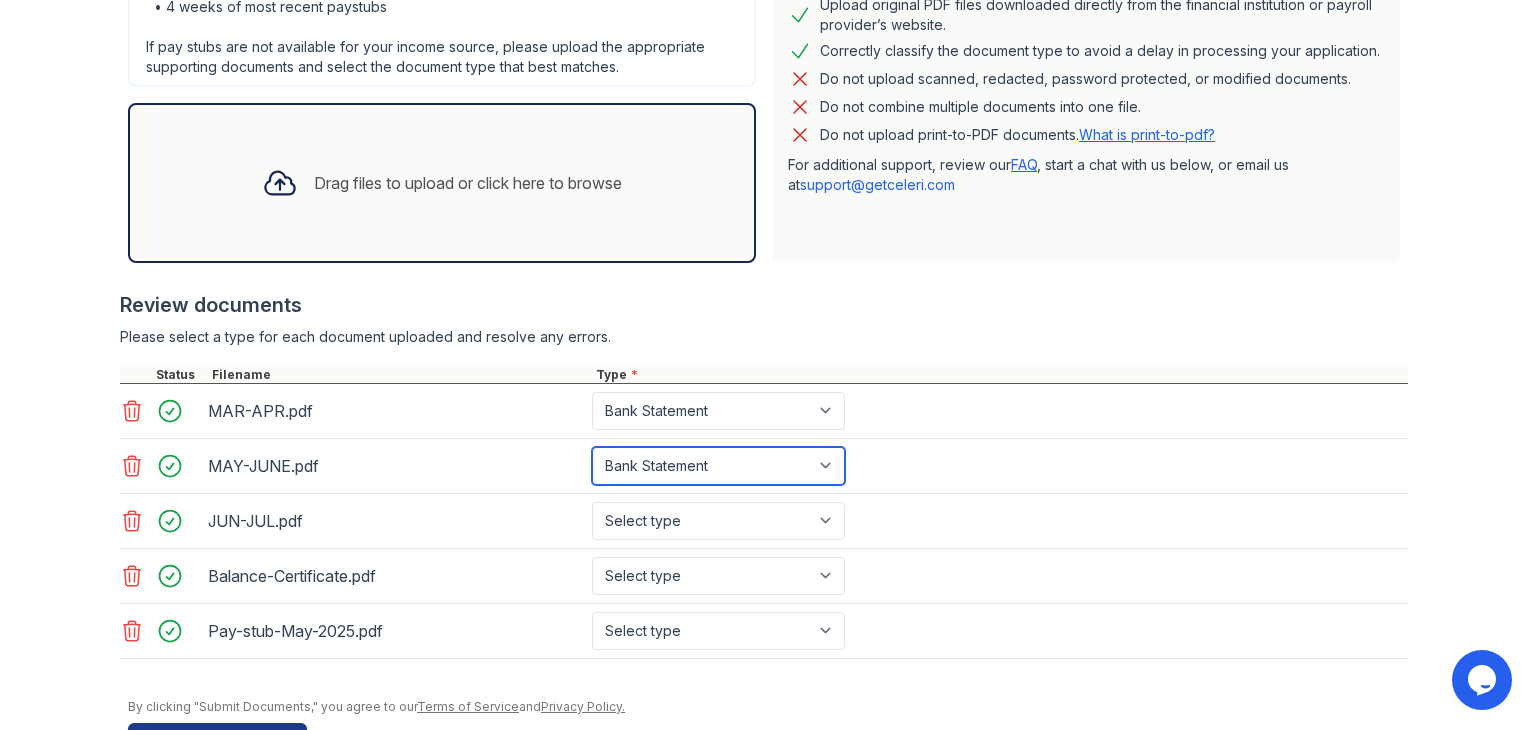 click on "Select type
Paystub
Bank Statement
Offer Letter
Tax Documents
Benefit Award Letter
Investment Account Statement
Other" at bounding box center [718, 466] 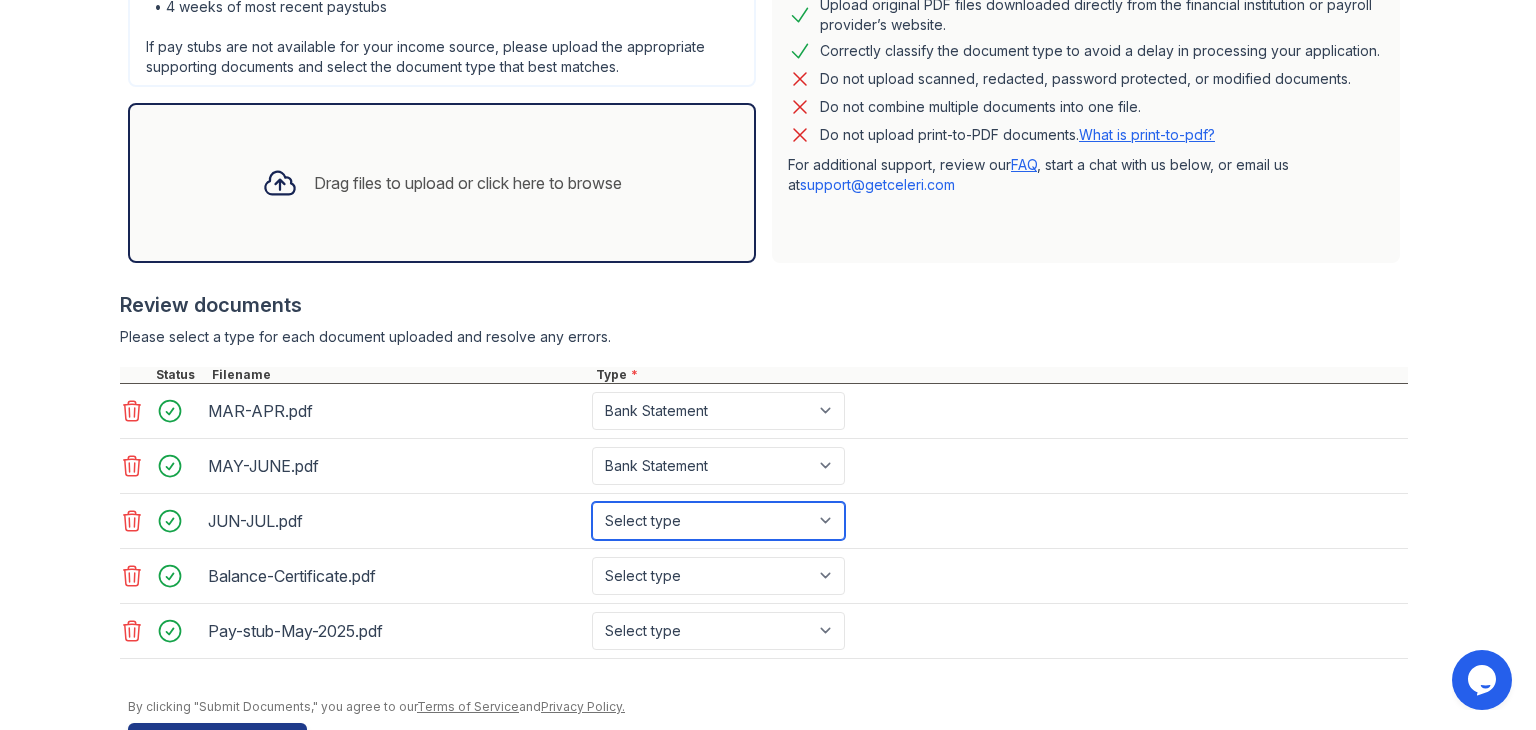 click on "Select type
Paystub
Bank Statement
Offer Letter
Tax Documents
Benefit Award Letter
Investment Account Statement
Other" at bounding box center [718, 521] 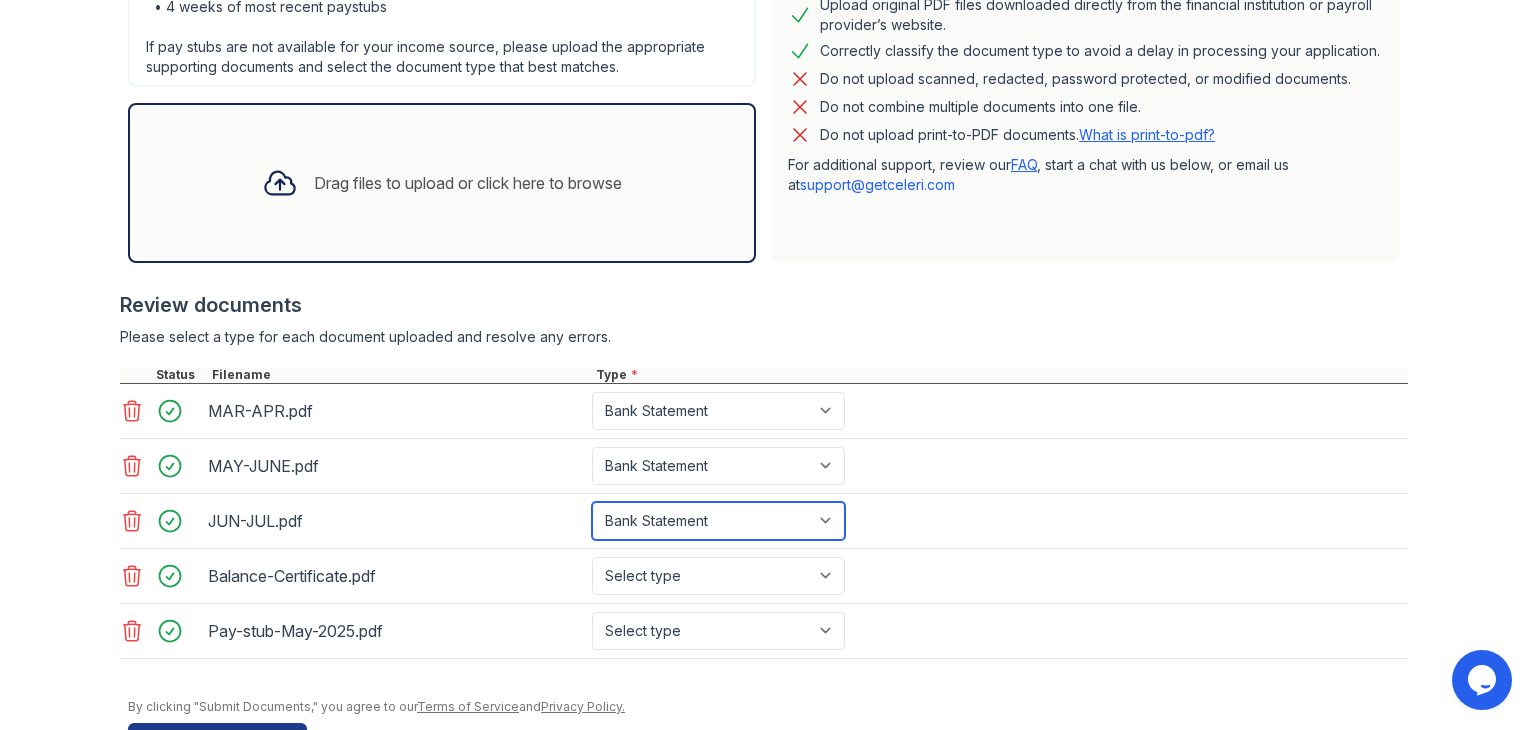 click on "Select type
Paystub
Bank Statement
Offer Letter
Tax Documents
Benefit Award Letter
Investment Account Statement
Other" at bounding box center (718, 521) 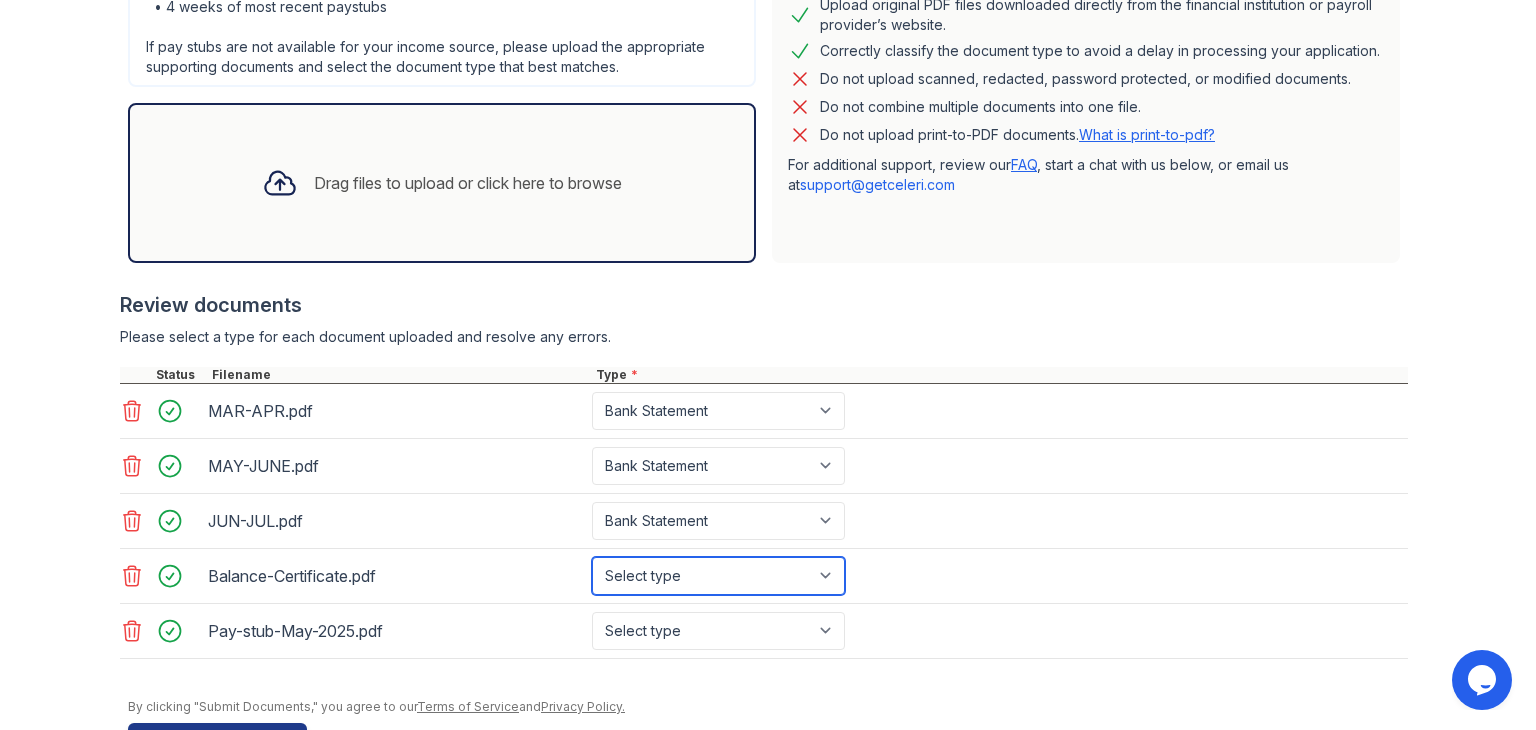 click on "Select type
Paystub
Bank Statement
Offer Letter
Tax Documents
Benefit Award Letter
Investment Account Statement
Other" at bounding box center (718, 576) 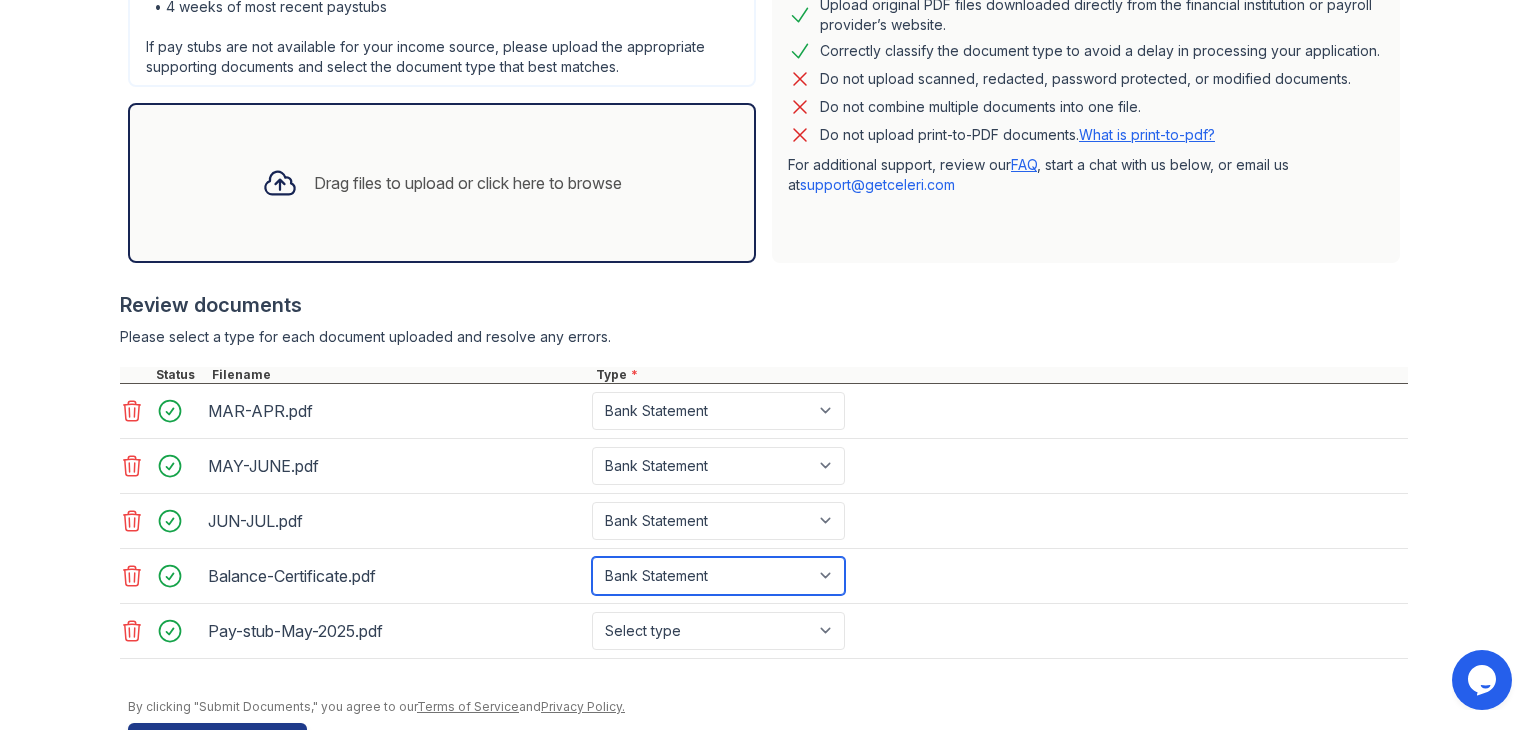 click on "Select type
Paystub
Bank Statement
Offer Letter
Tax Documents
Benefit Award Letter
Investment Account Statement
Other" at bounding box center (718, 576) 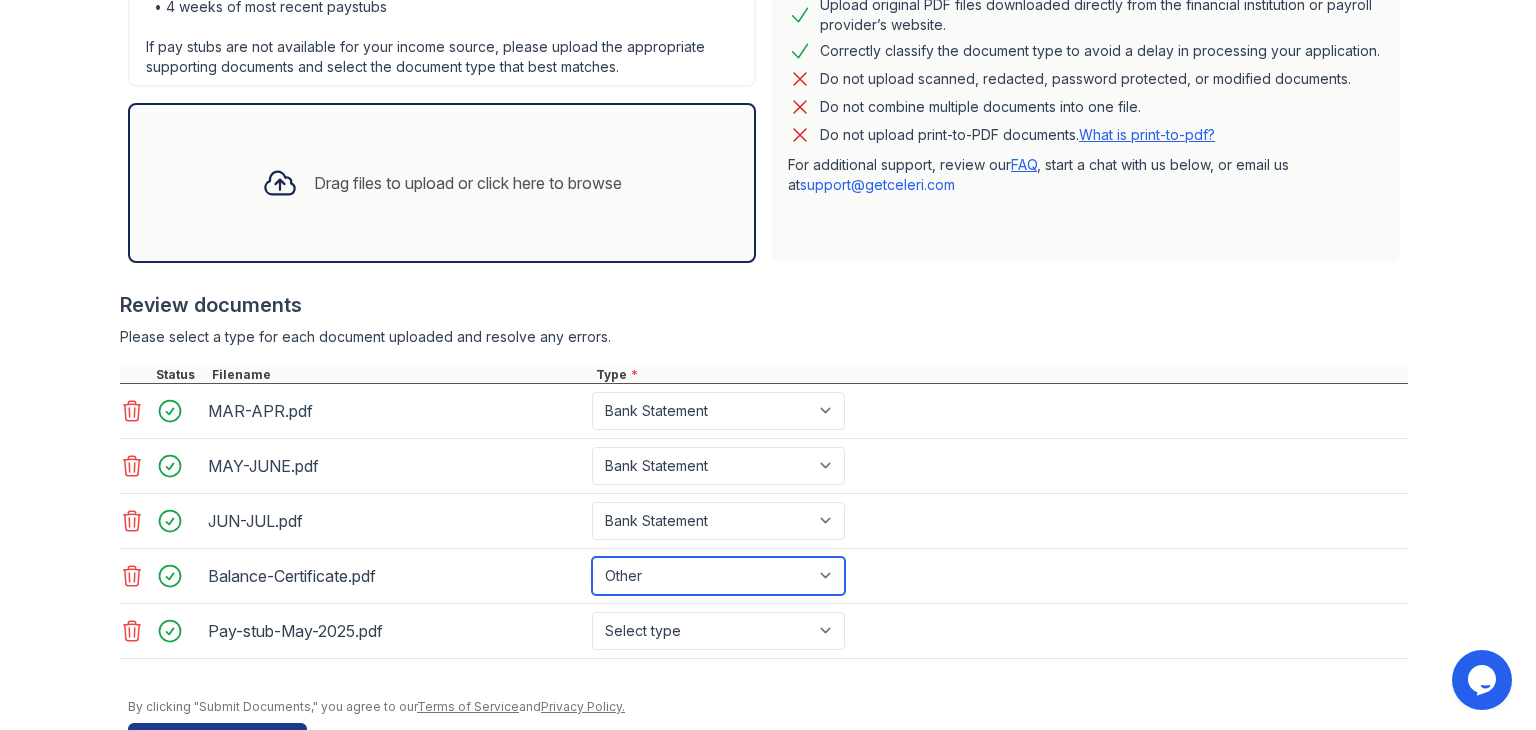 click on "Select type
Paystub
Bank Statement
Offer Letter
Tax Documents
Benefit Award Letter
Investment Account Statement
Other" at bounding box center [718, 576] 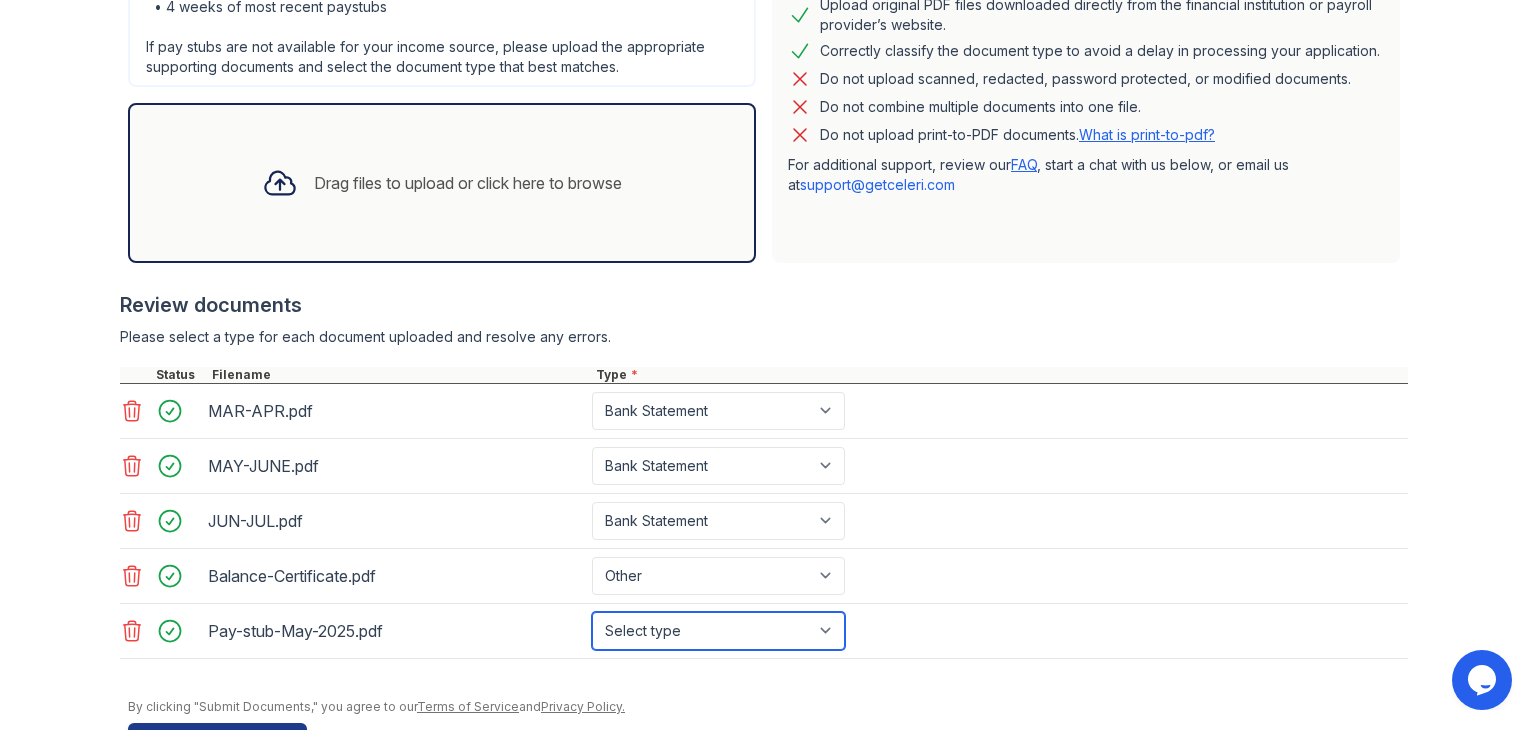 click on "Select type
Paystub
Bank Statement
Offer Letter
Tax Documents
Benefit Award Letter
Investment Account Statement
Other" at bounding box center [718, 631] 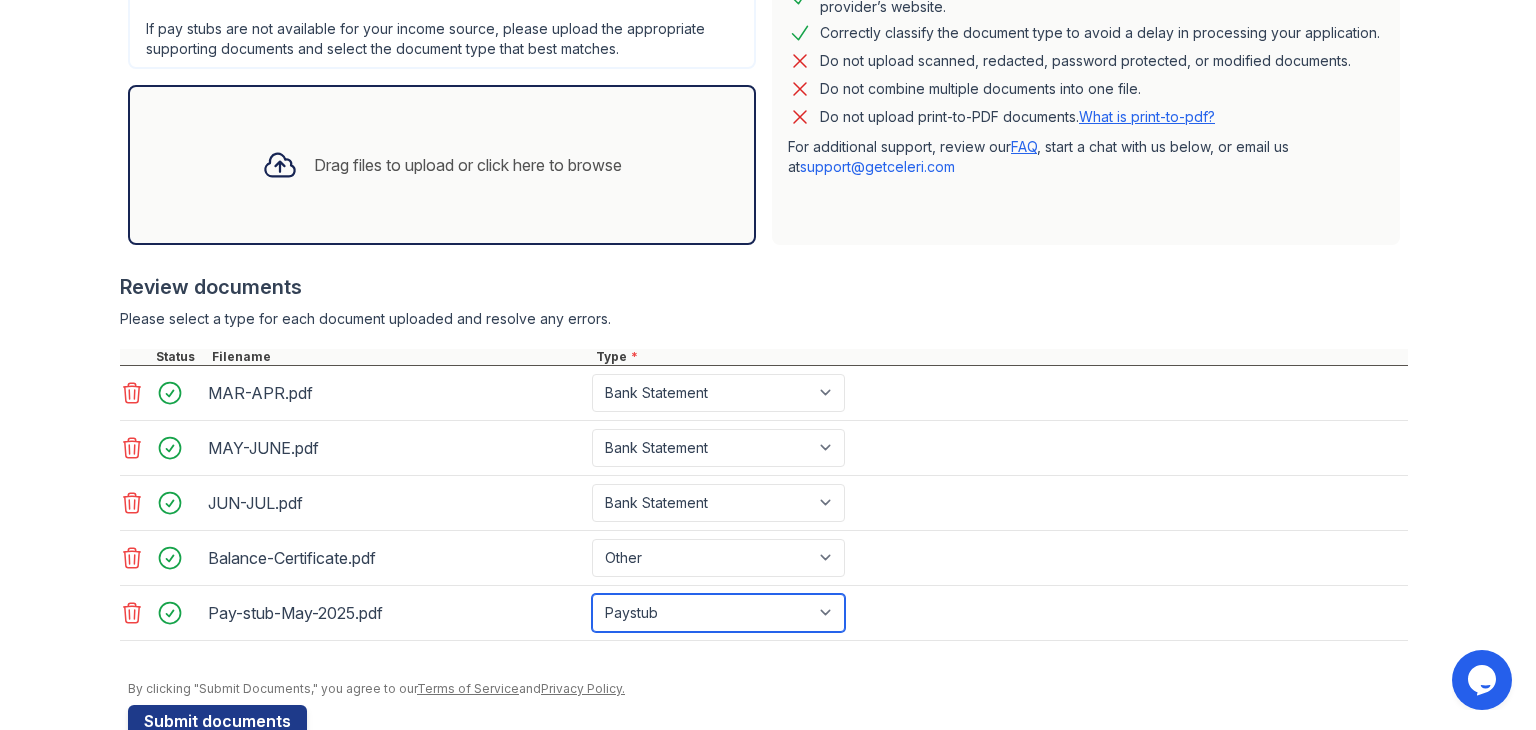 scroll, scrollTop: 565, scrollLeft: 0, axis: vertical 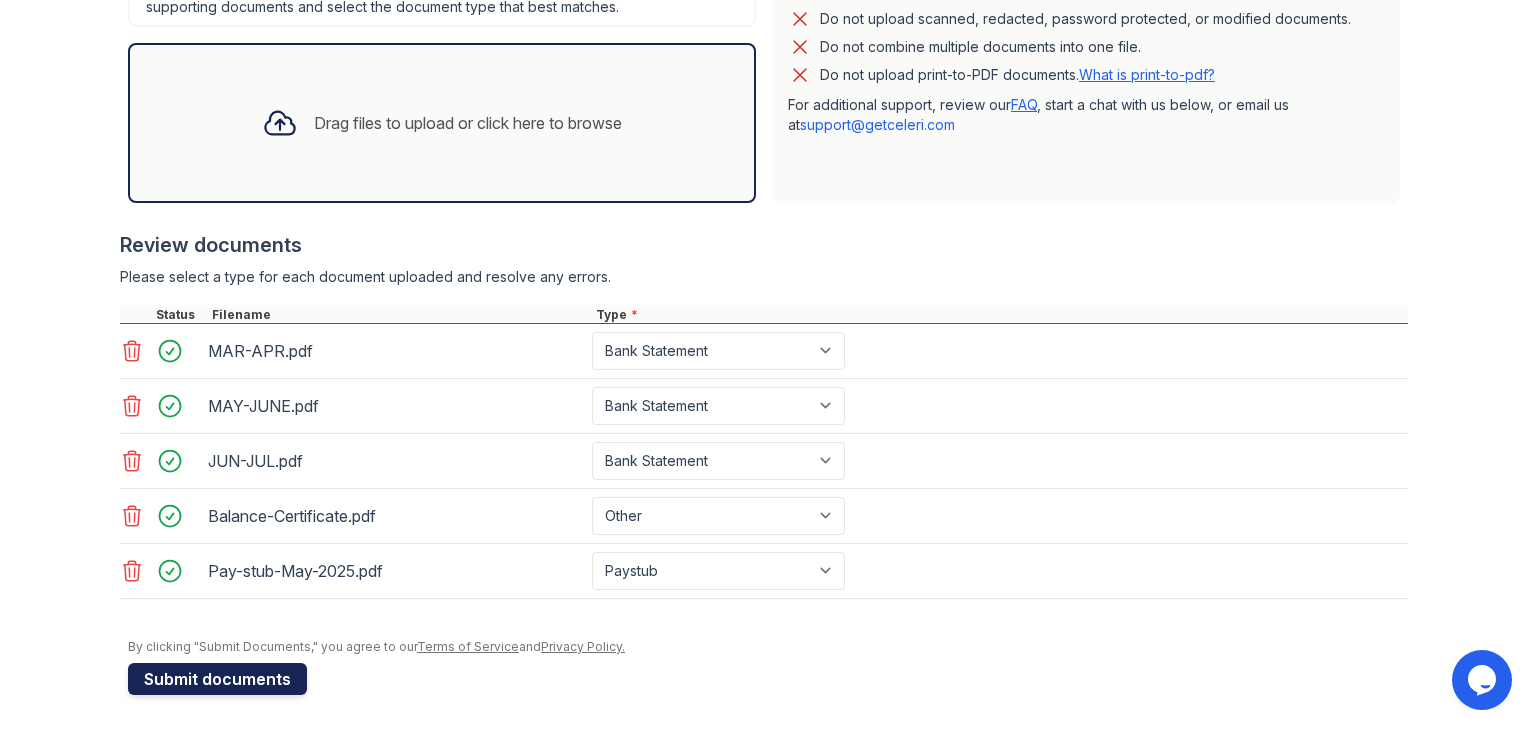 click on "Submit documents" at bounding box center [217, 679] 